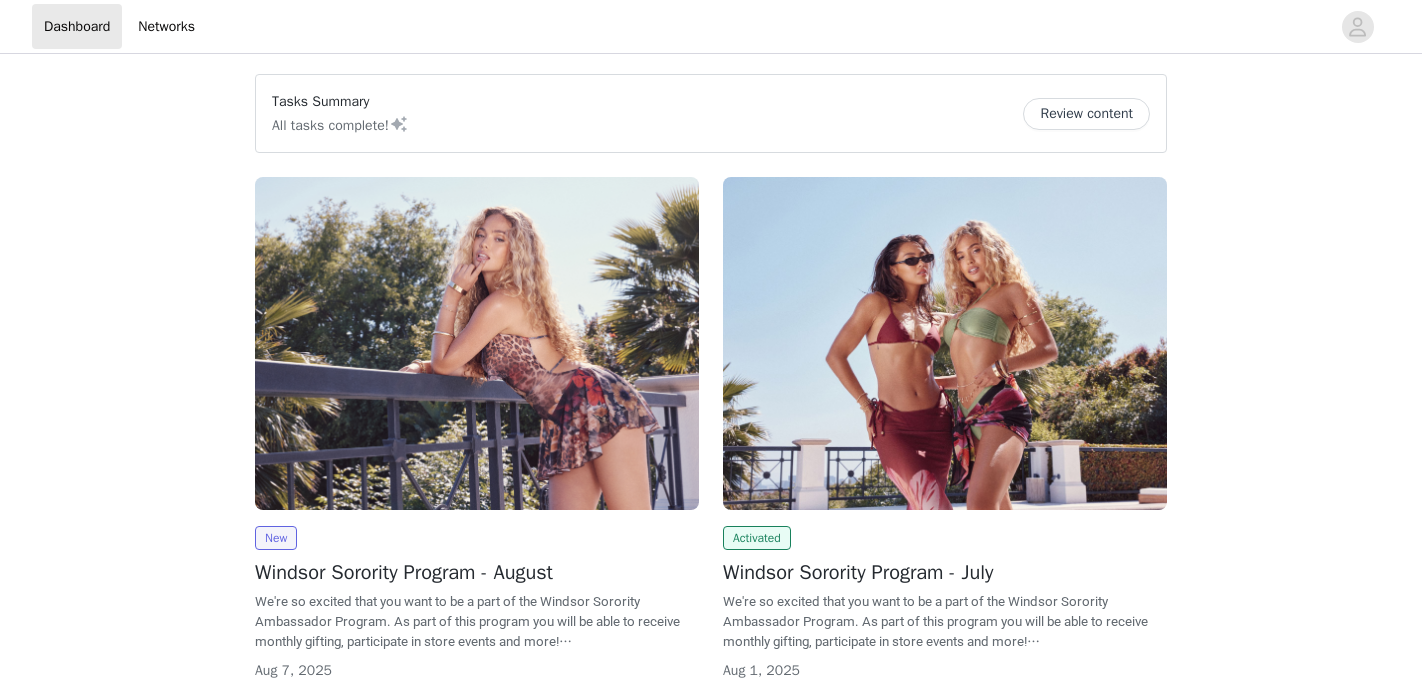 scroll, scrollTop: 0, scrollLeft: 0, axis: both 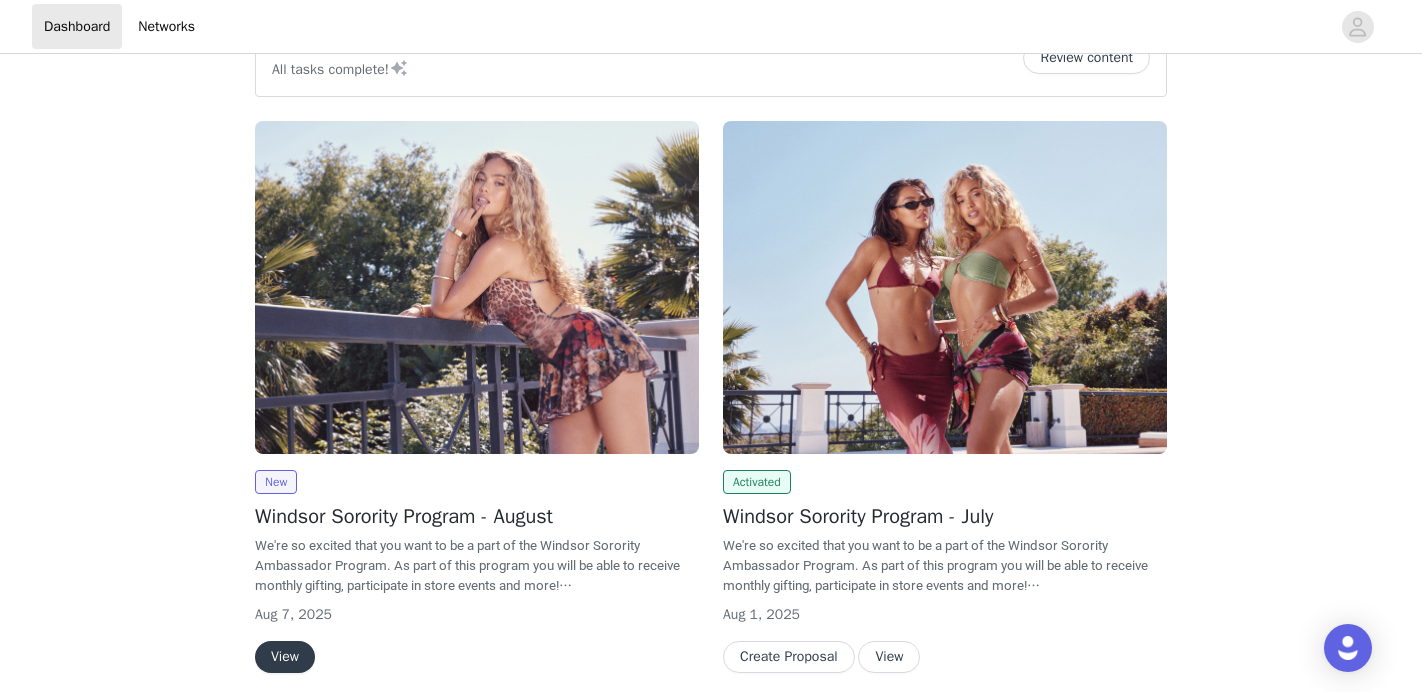 click on "View" at bounding box center [285, 657] 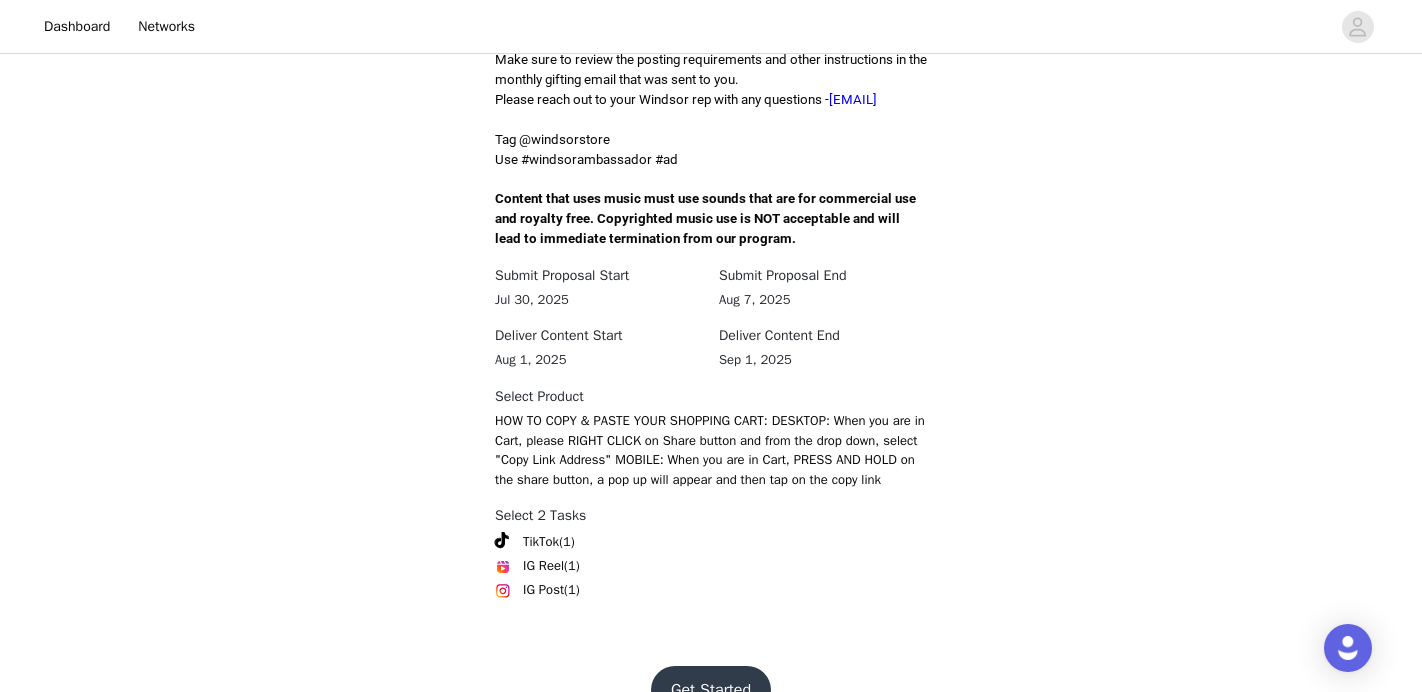 scroll, scrollTop: 688, scrollLeft: 0, axis: vertical 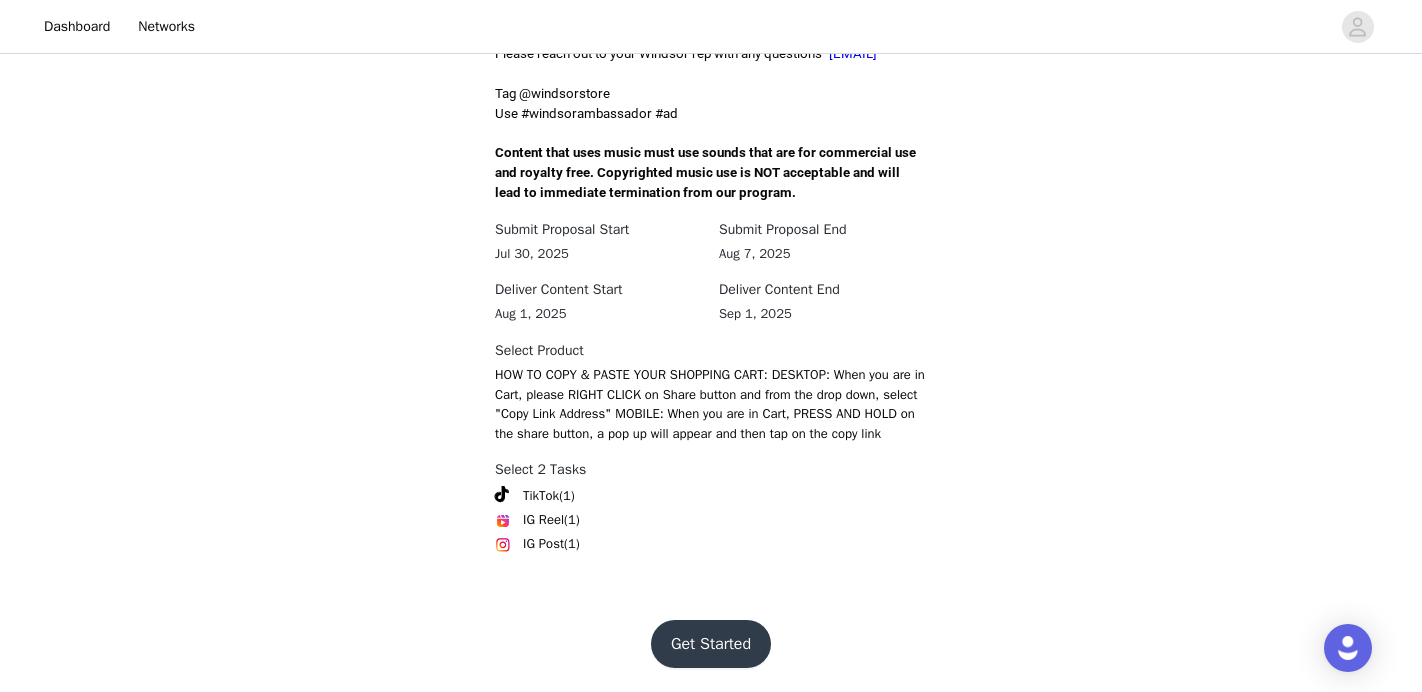 click on "Get Started" at bounding box center [711, 644] 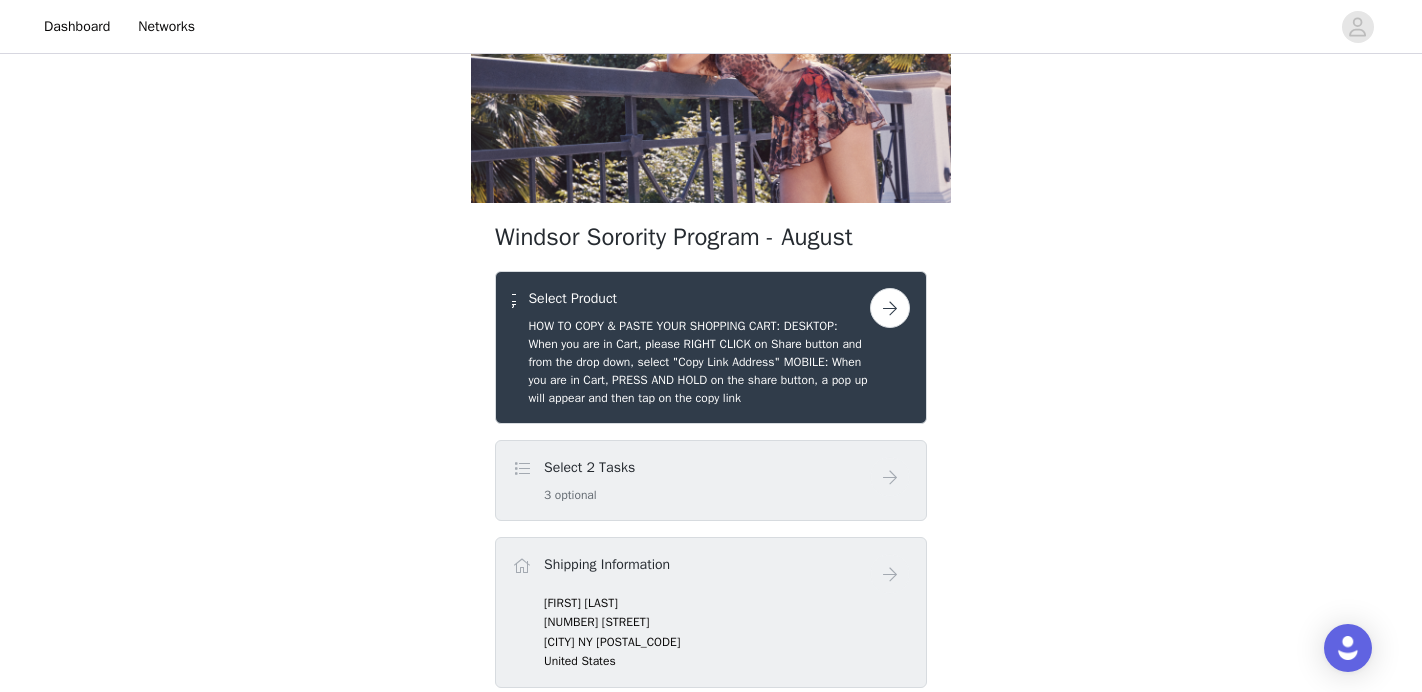 scroll, scrollTop: 179, scrollLeft: 0, axis: vertical 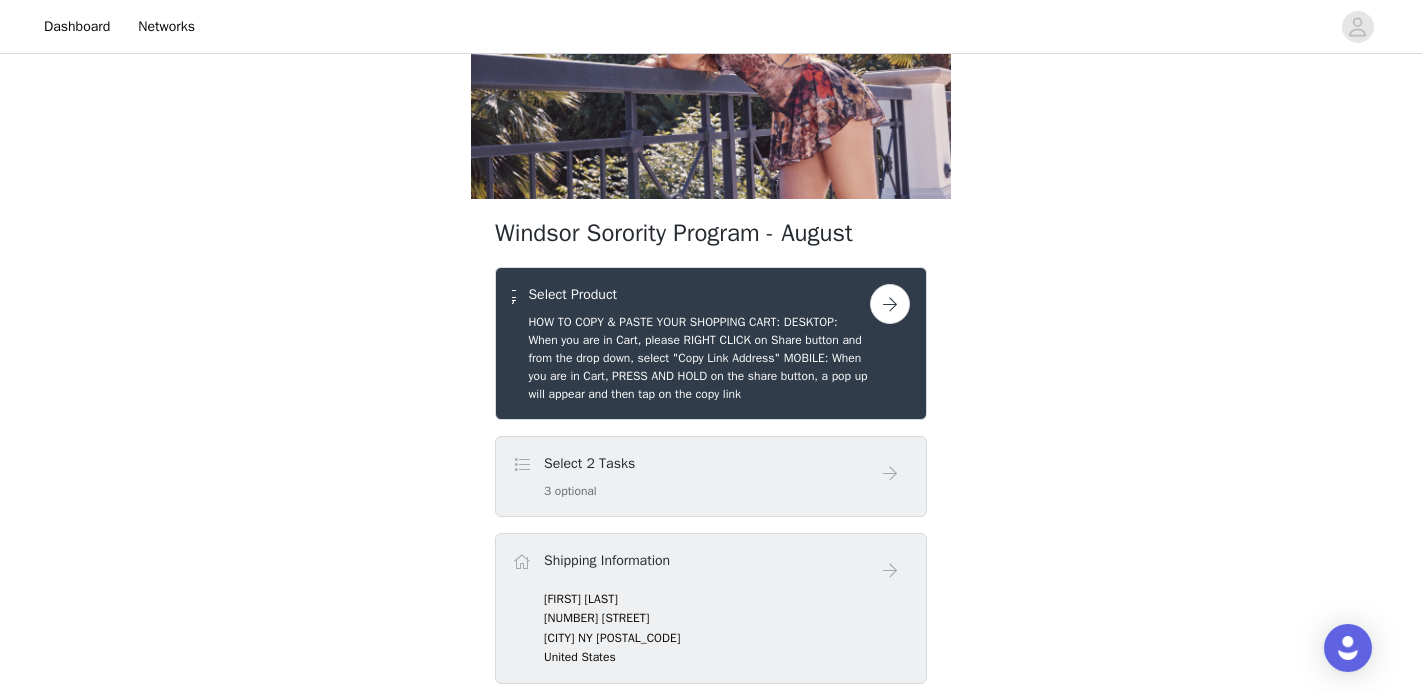 click at bounding box center [890, 304] 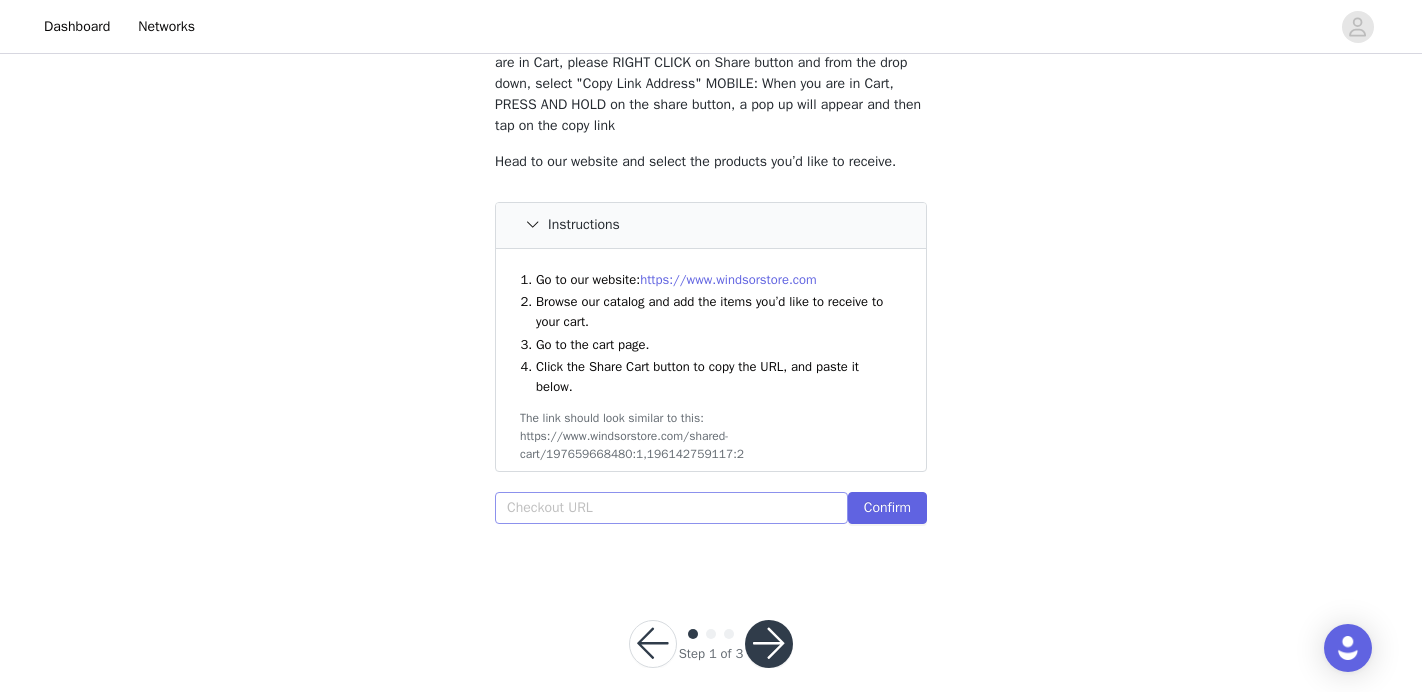 scroll, scrollTop: 149, scrollLeft: 0, axis: vertical 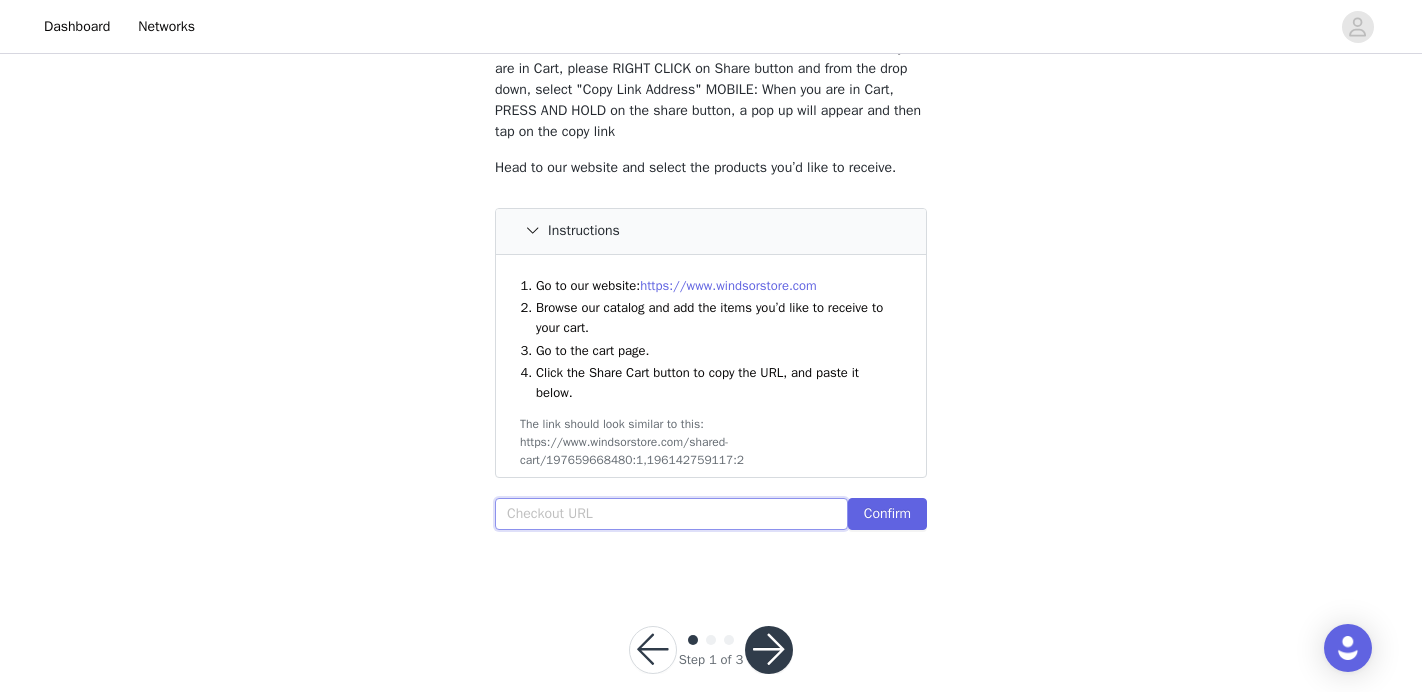 click at bounding box center [671, 514] 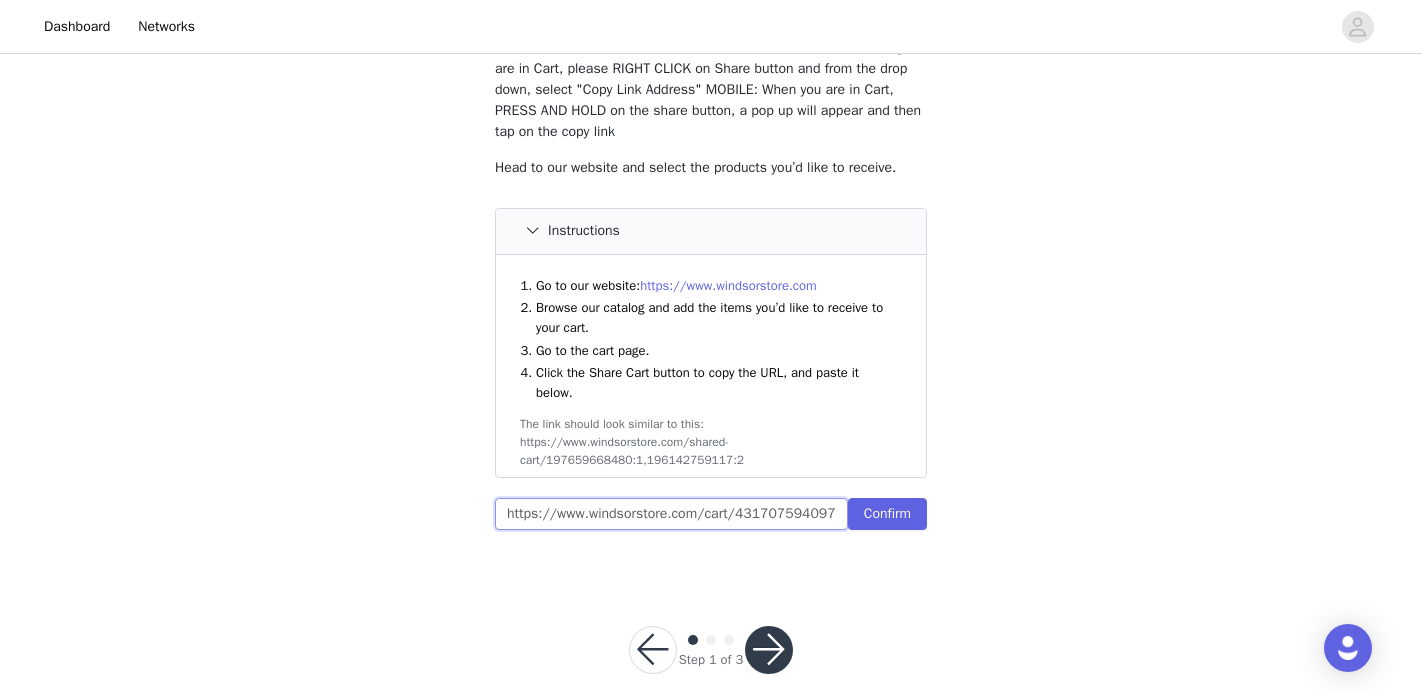 scroll, scrollTop: 0, scrollLeft: 590, axis: horizontal 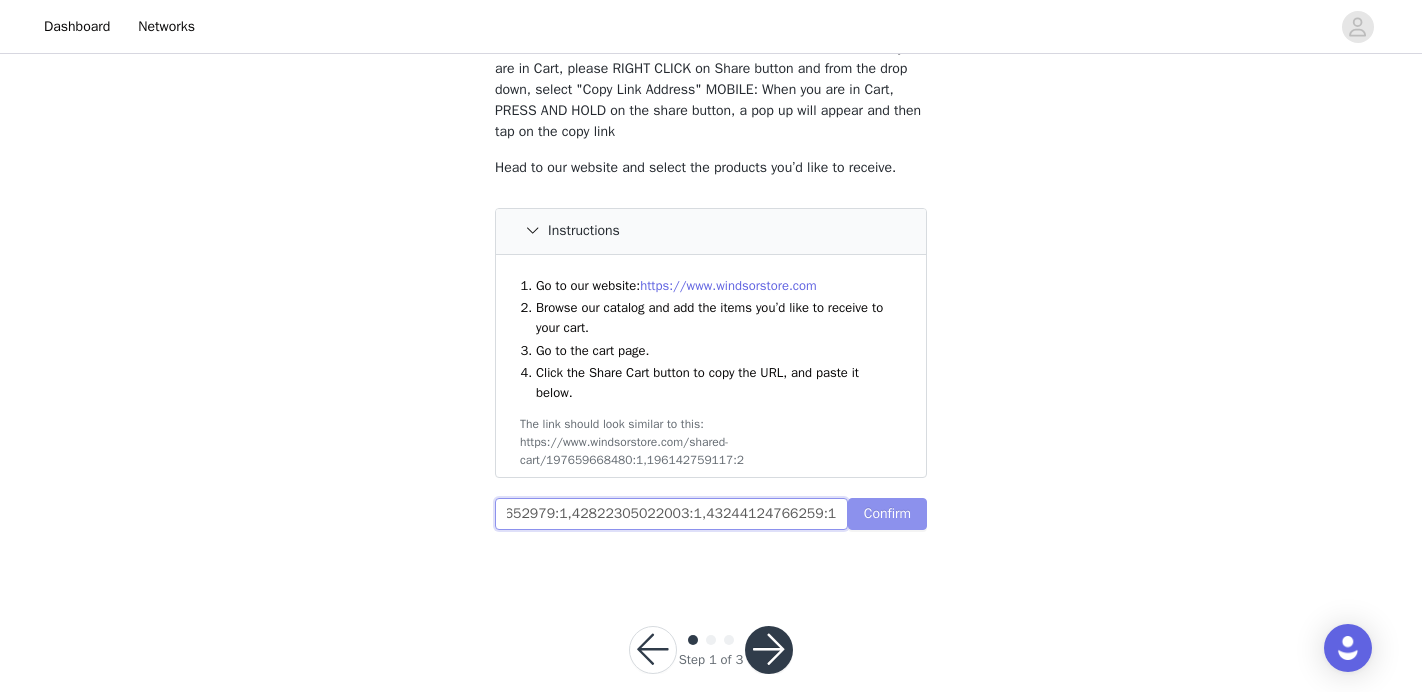 type on "https://www.windsorstore.com/cart/43170759409715:1,42902640263219:1,42732150652979:1,42822305022003:1,43244124766259:1" 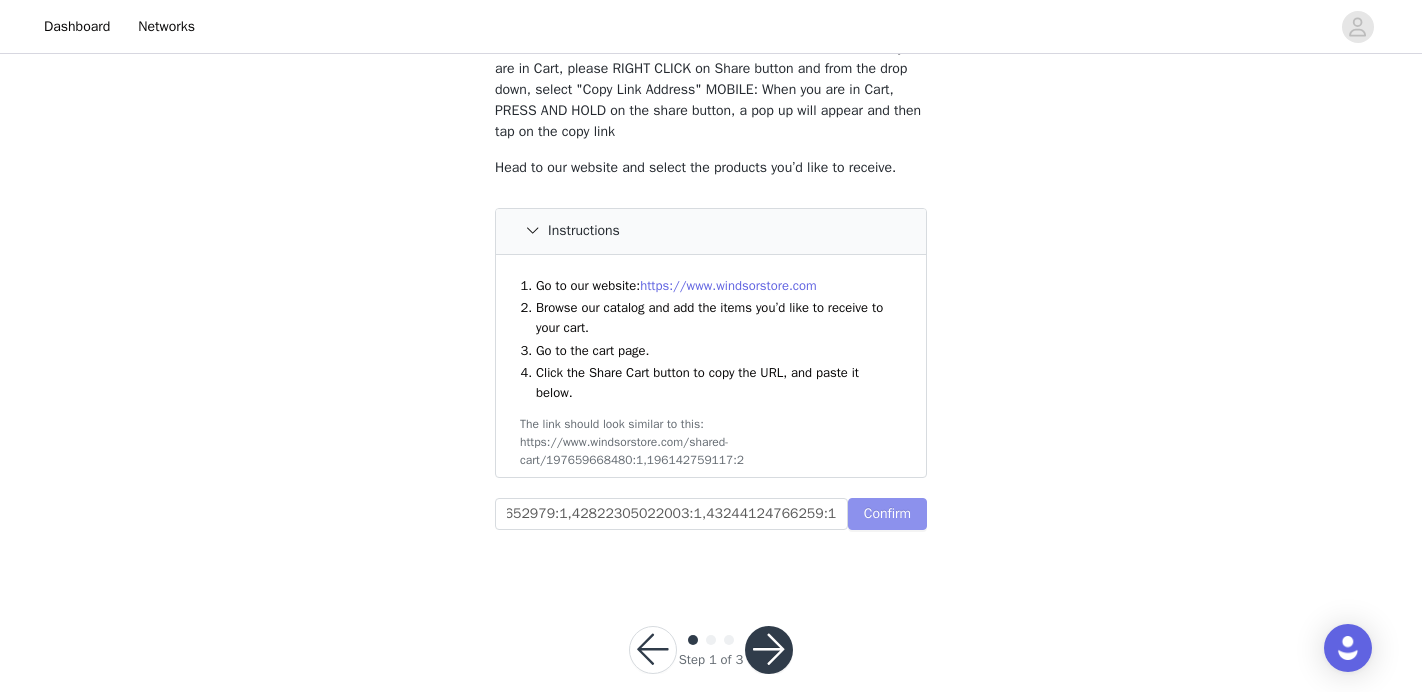 click on "Confirm" at bounding box center (887, 514) 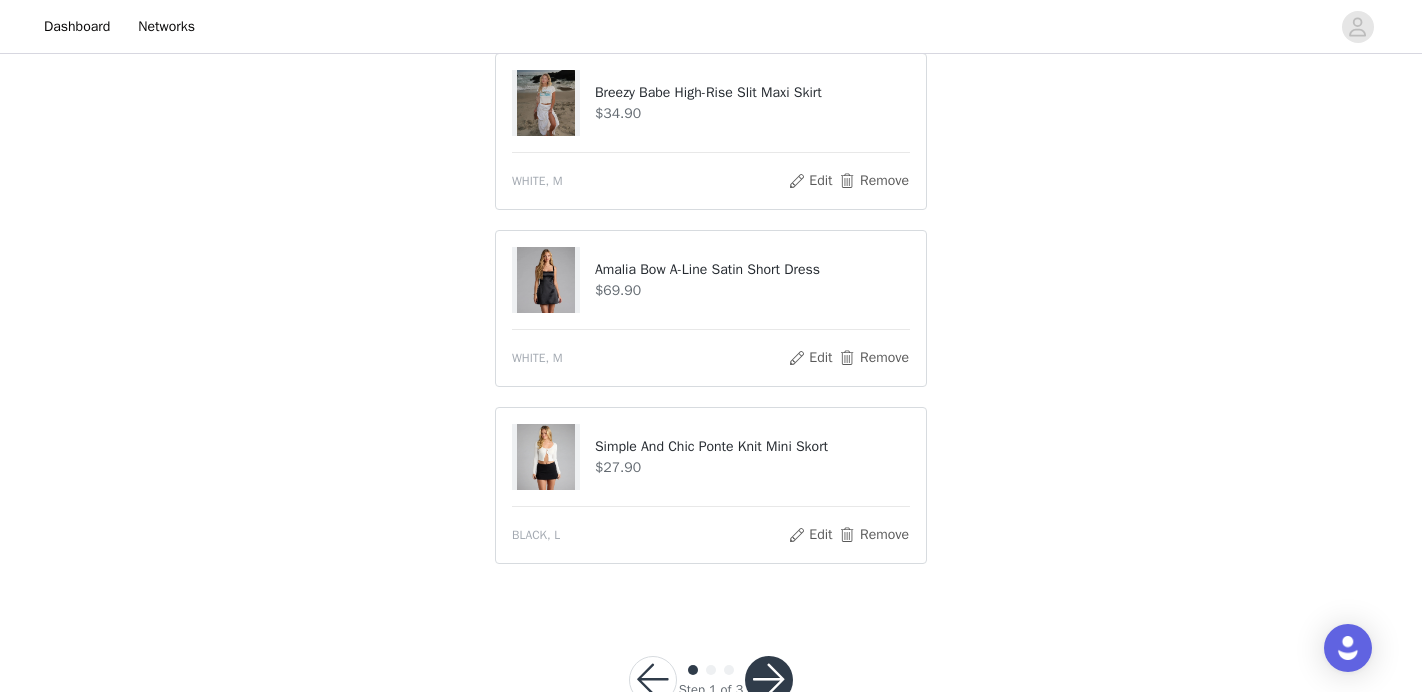 scroll, scrollTop: 1048, scrollLeft: 0, axis: vertical 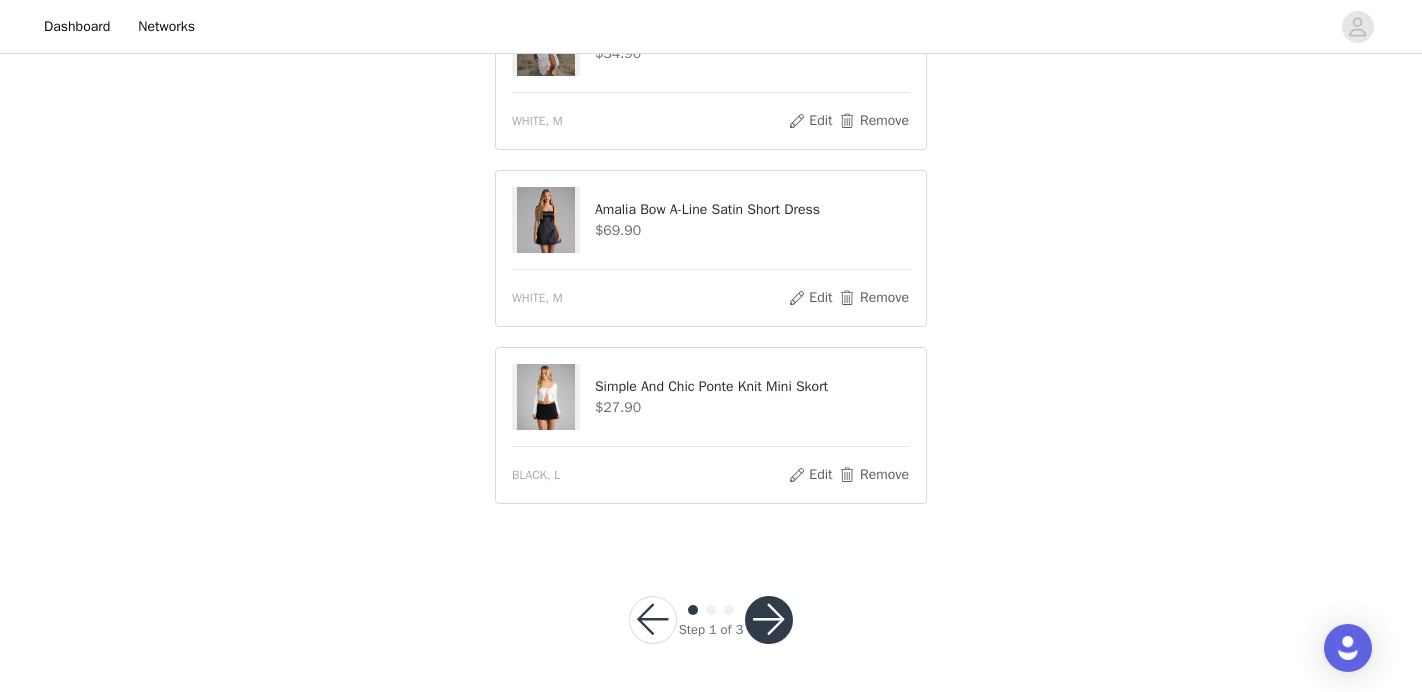 click at bounding box center (769, 620) 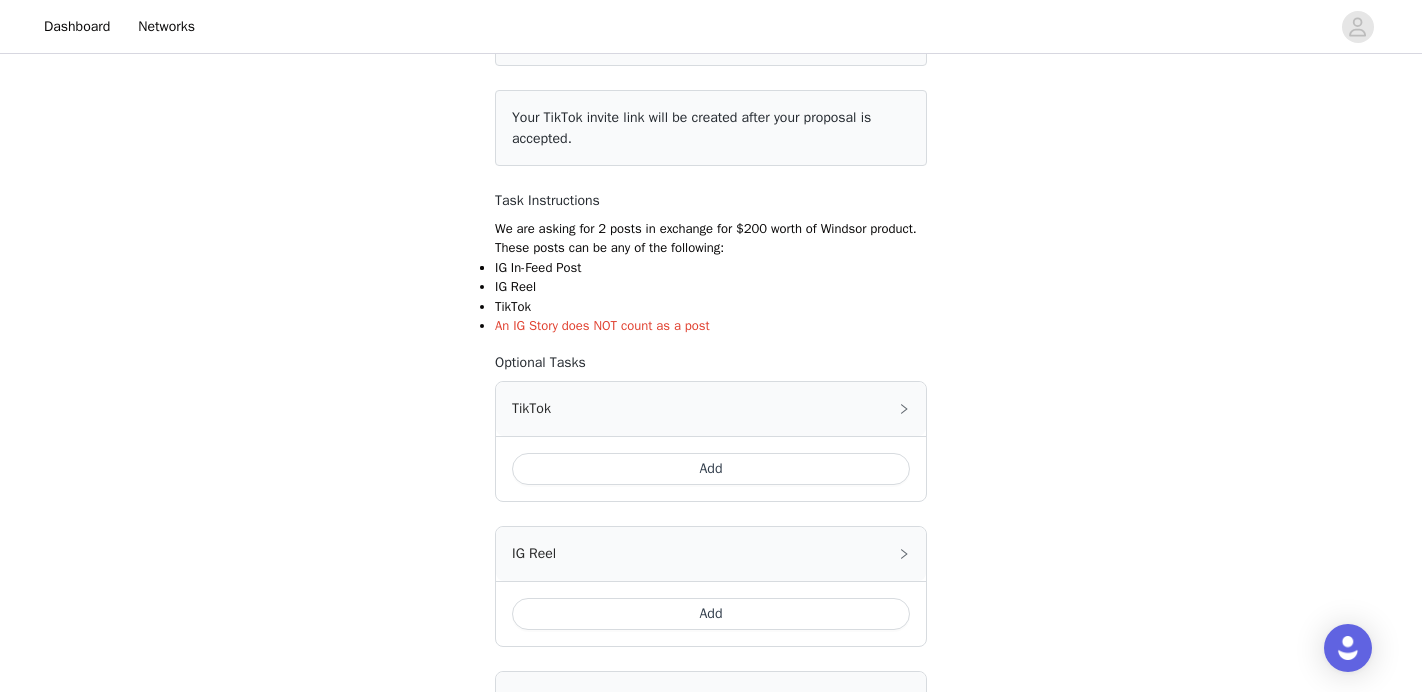 scroll, scrollTop: 234, scrollLeft: 0, axis: vertical 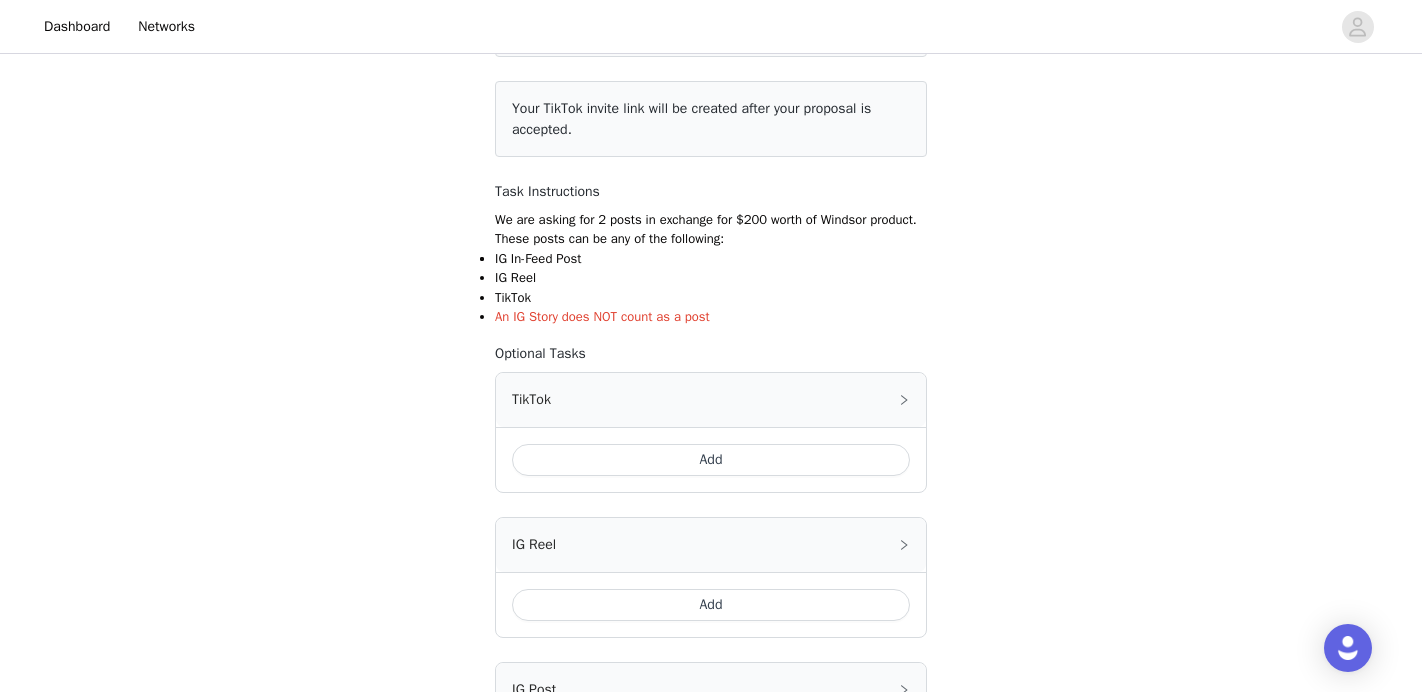 click on "Add" at bounding box center (711, 460) 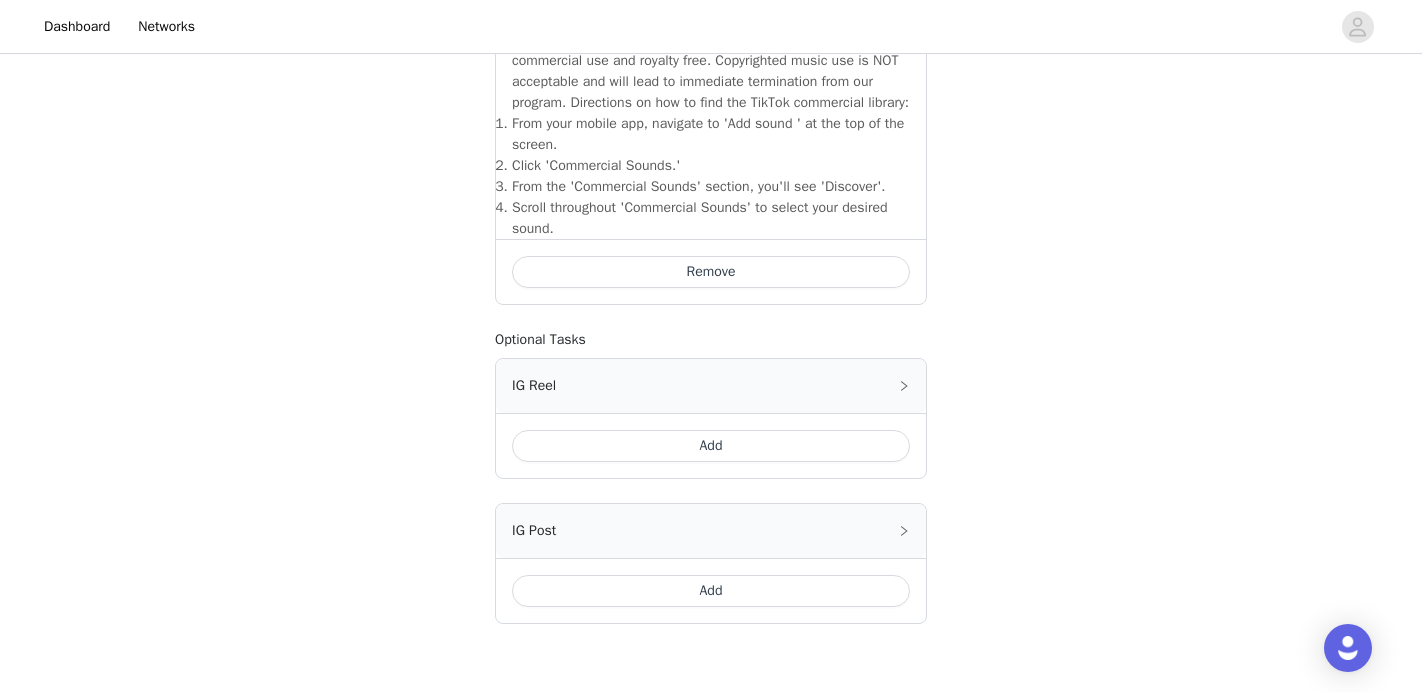 scroll, scrollTop: 719, scrollLeft: 0, axis: vertical 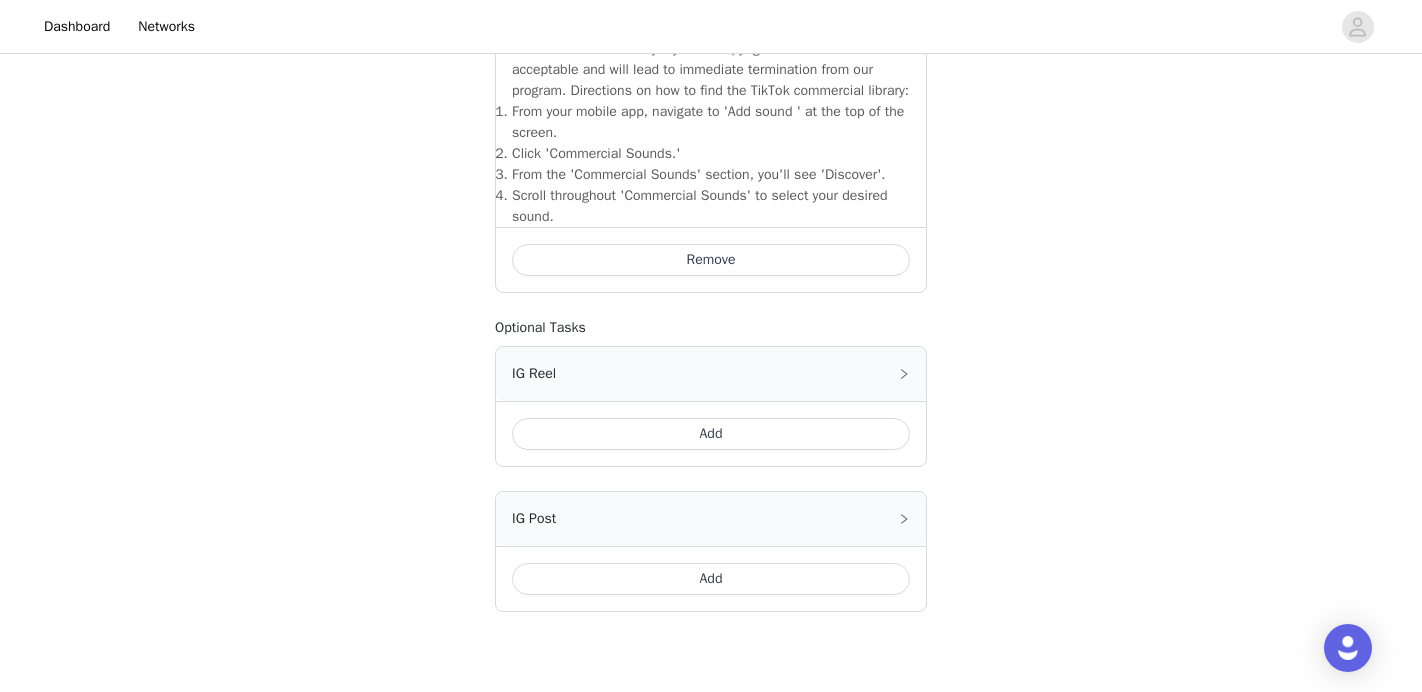 click on "Add" at bounding box center [711, 579] 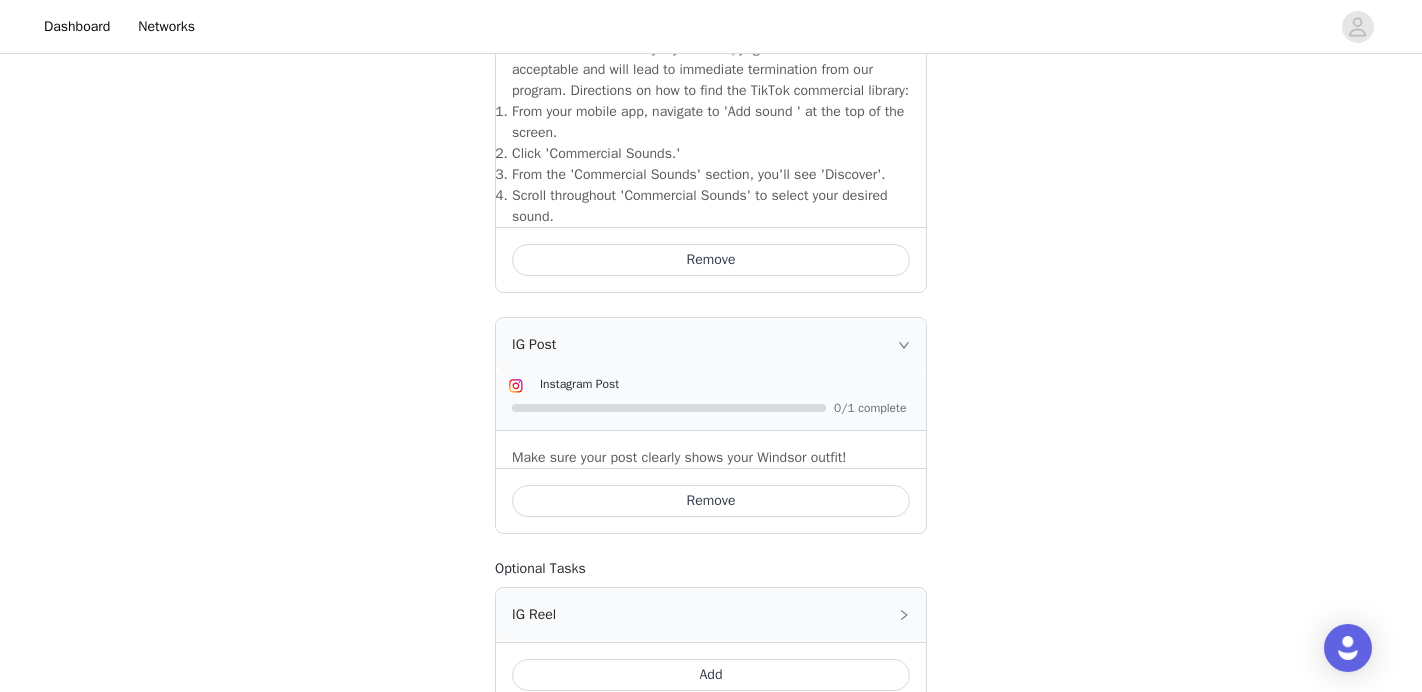 scroll, scrollTop: 947, scrollLeft: 0, axis: vertical 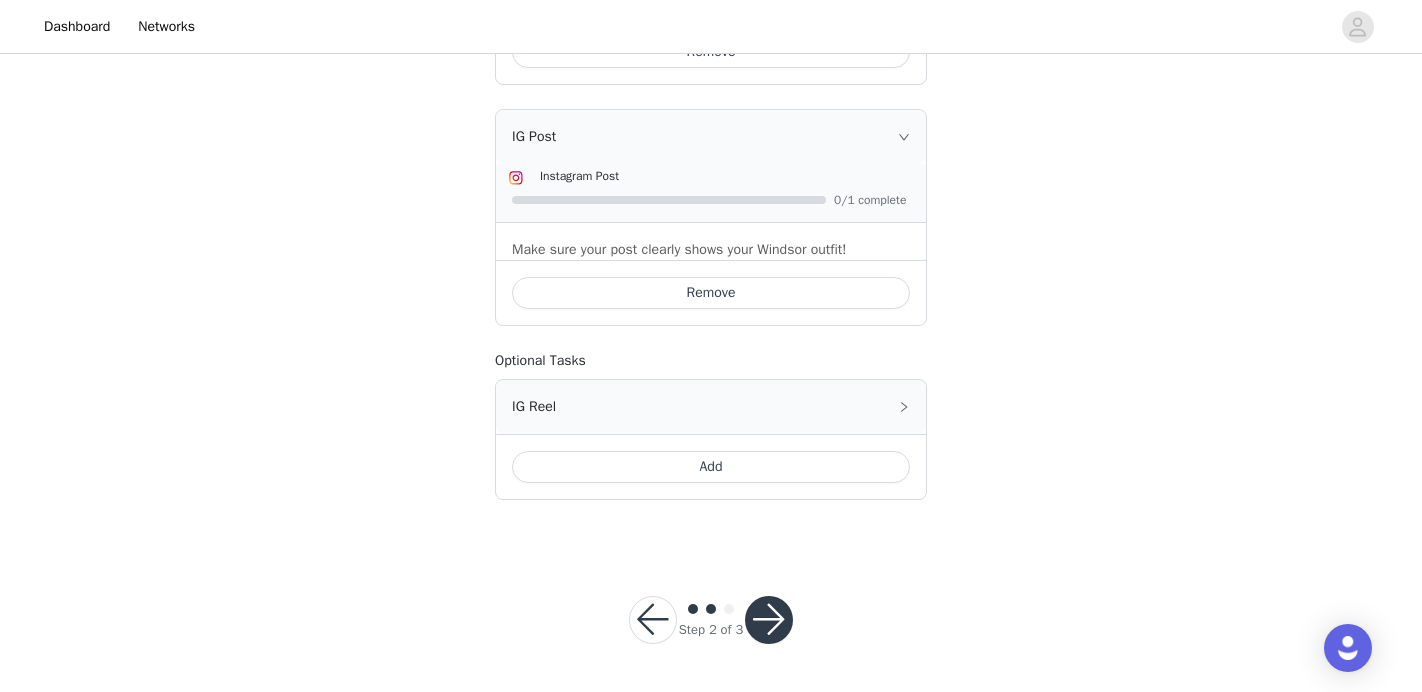 click at bounding box center [769, 620] 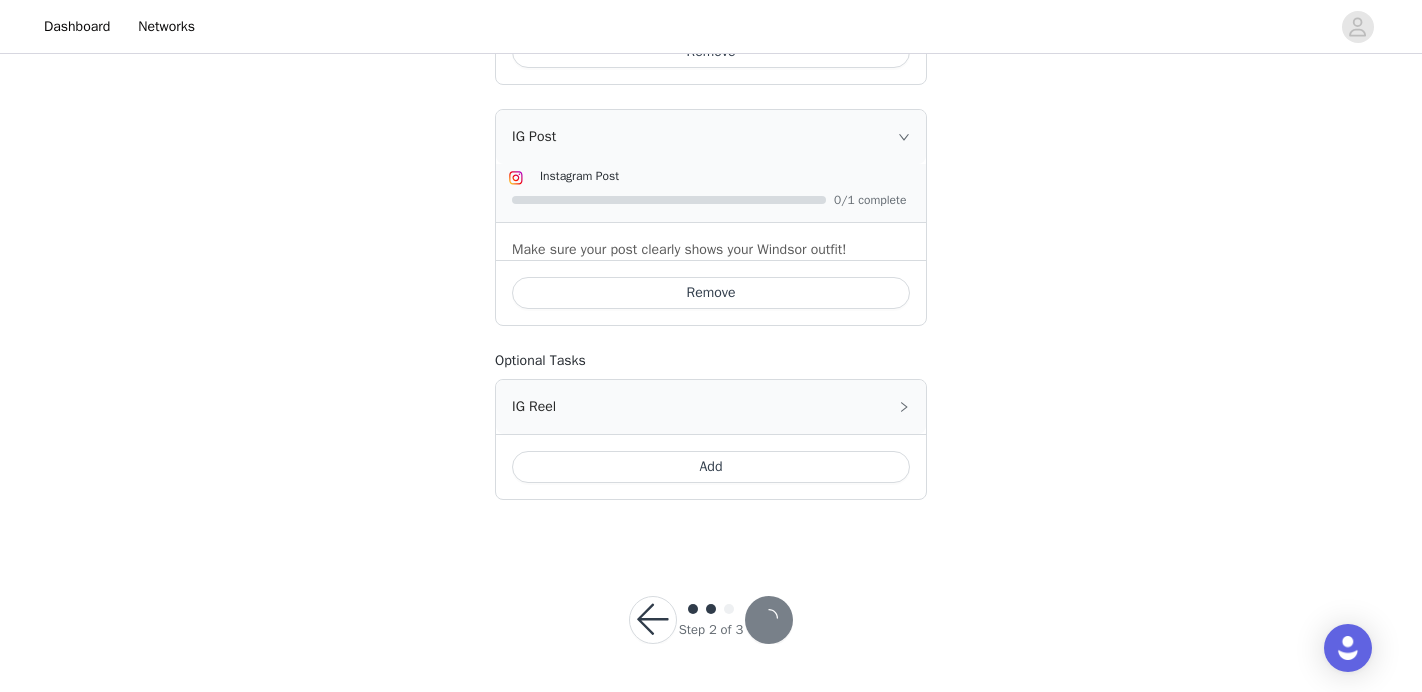 scroll, scrollTop: 0, scrollLeft: 0, axis: both 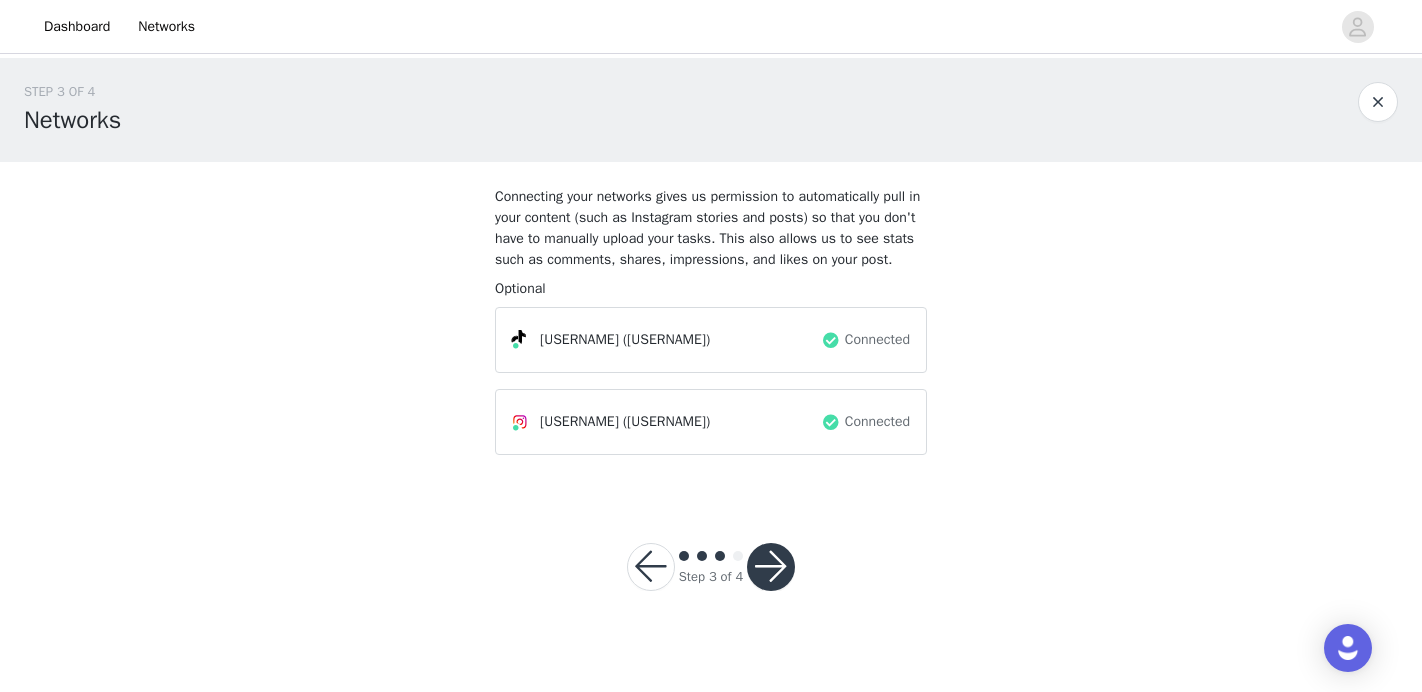 click at bounding box center (771, 567) 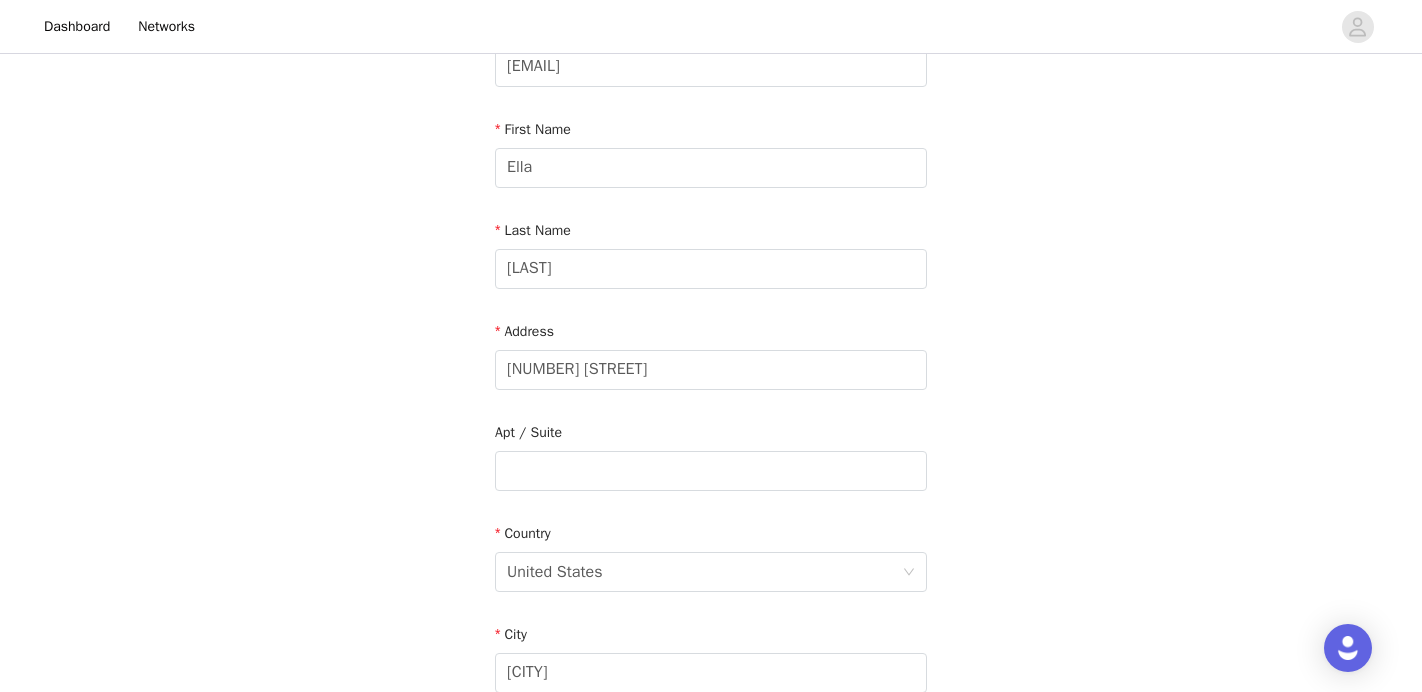 scroll, scrollTop: 662, scrollLeft: 0, axis: vertical 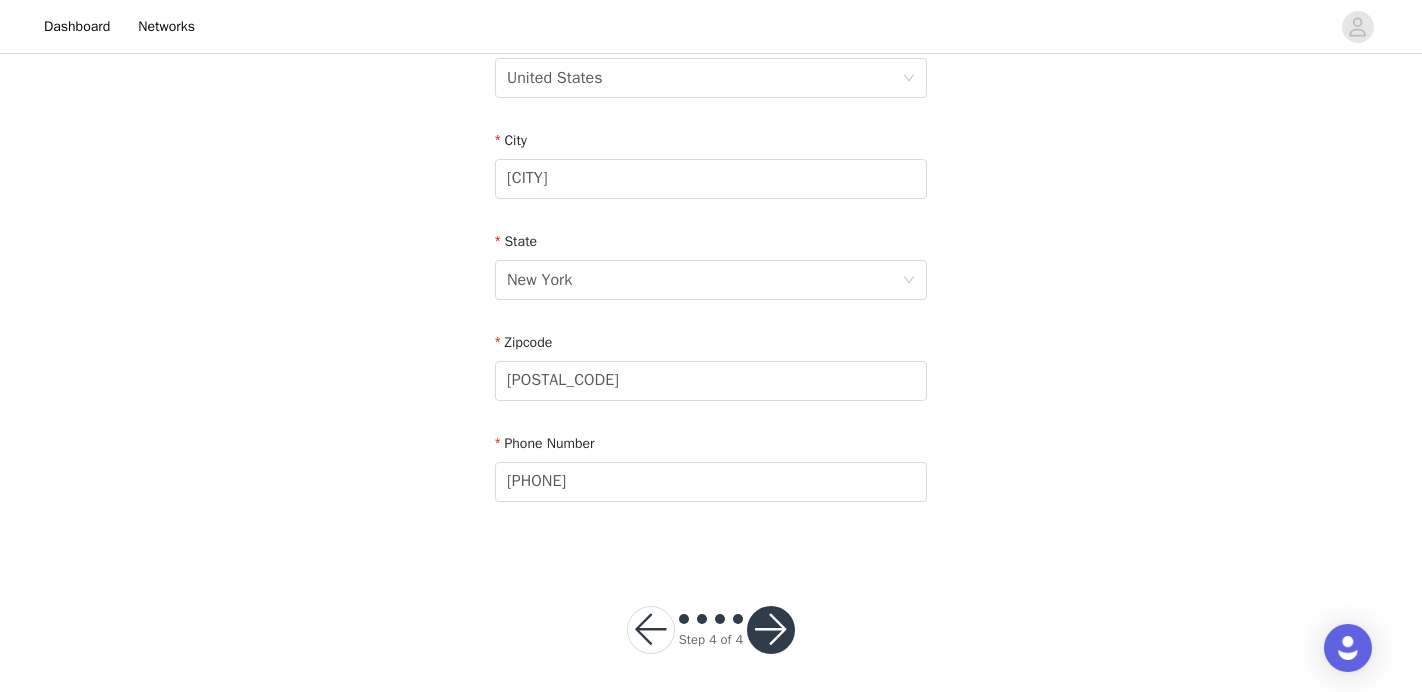 click at bounding box center (771, 630) 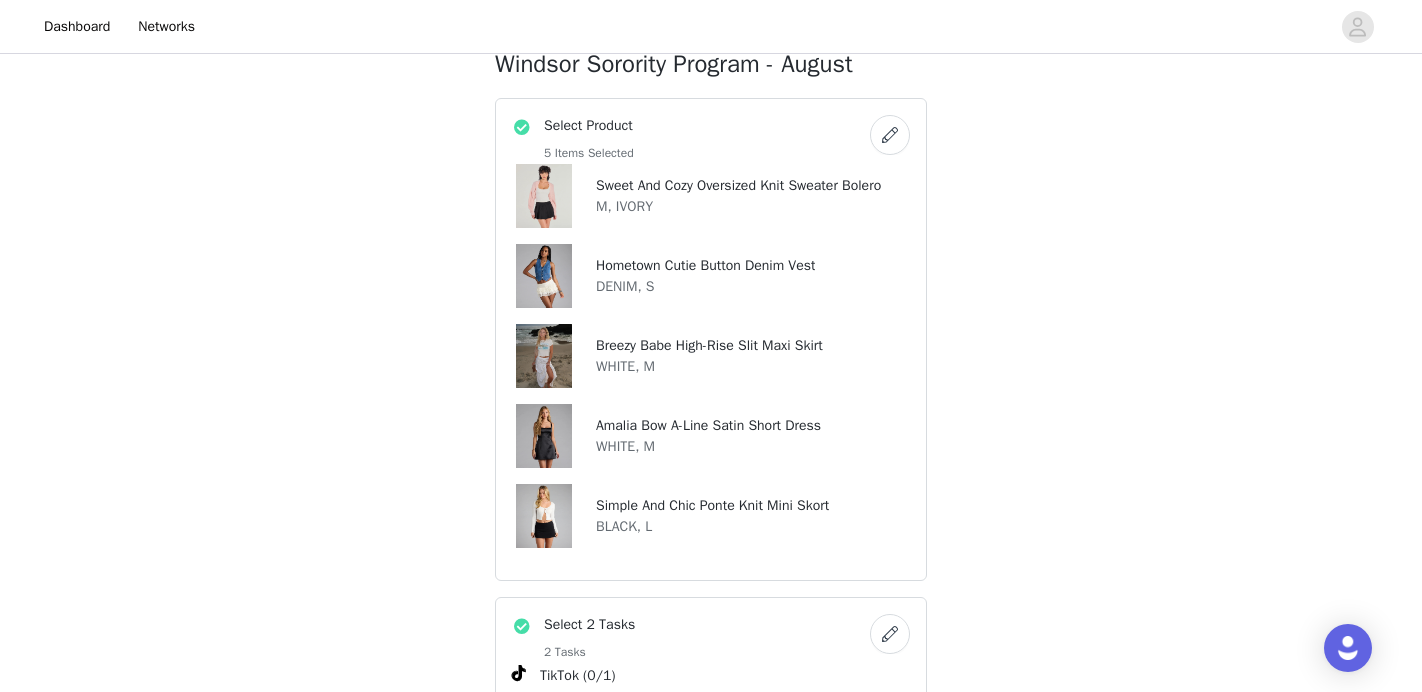 scroll, scrollTop: 338, scrollLeft: 0, axis: vertical 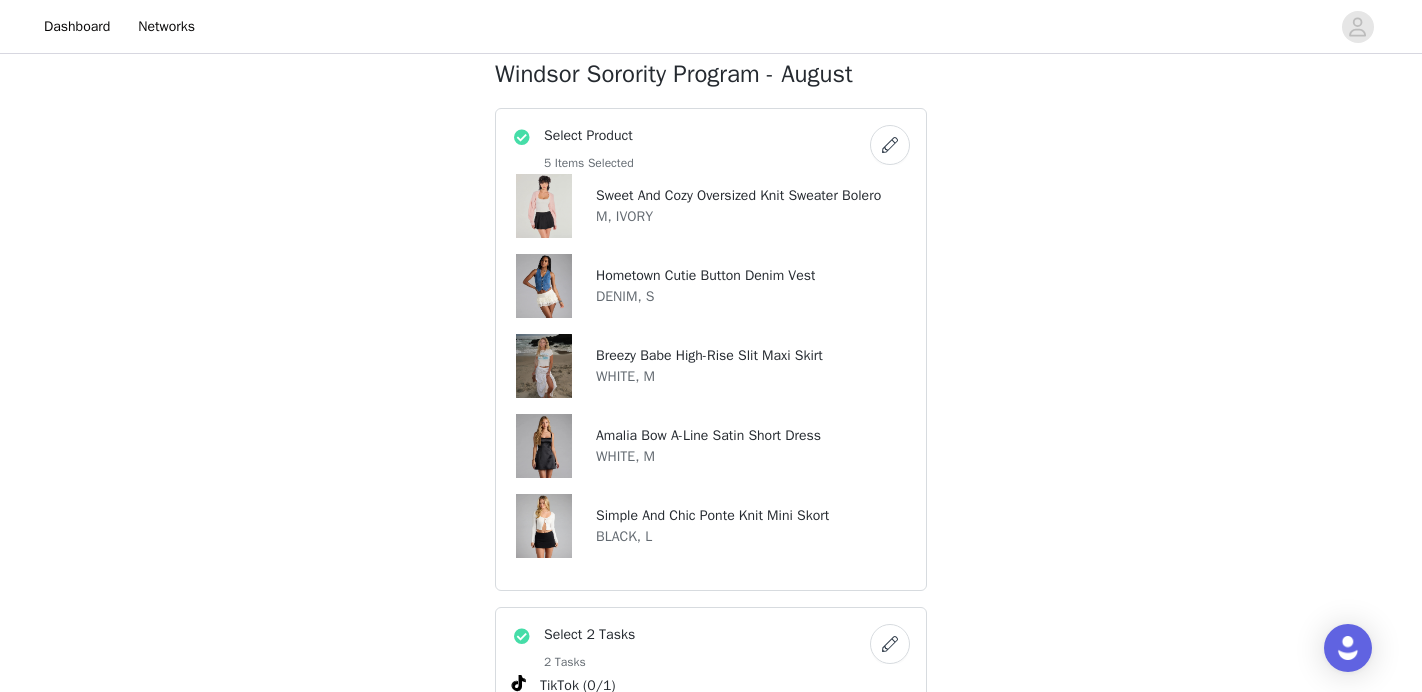 click at bounding box center [890, 145] 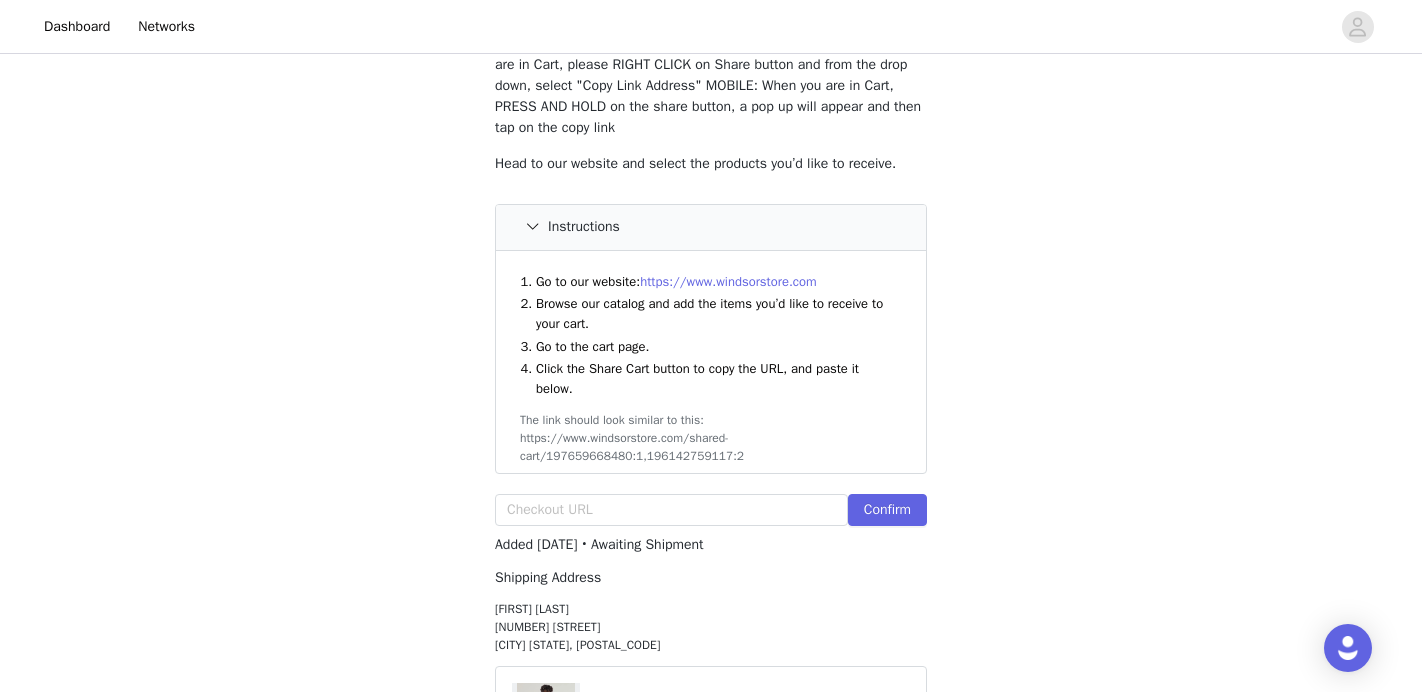 scroll, scrollTop: 316, scrollLeft: 0, axis: vertical 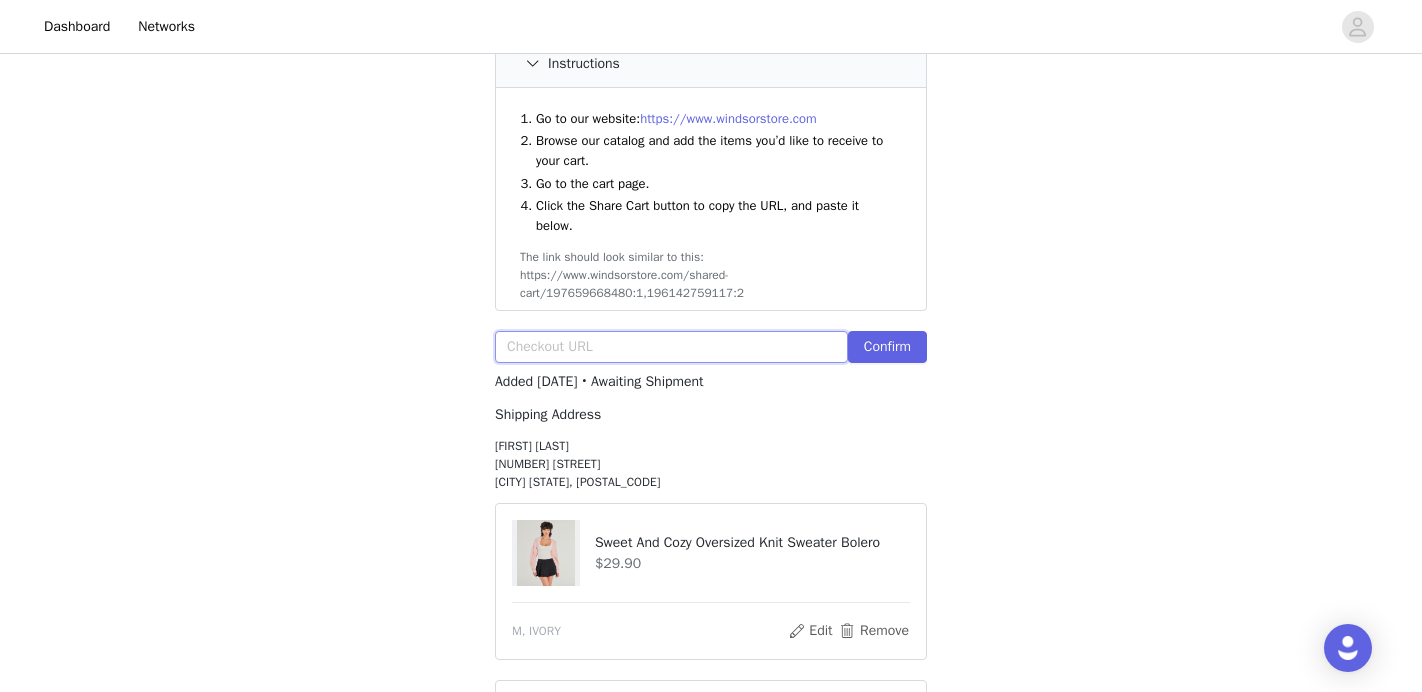 click at bounding box center (671, 347) 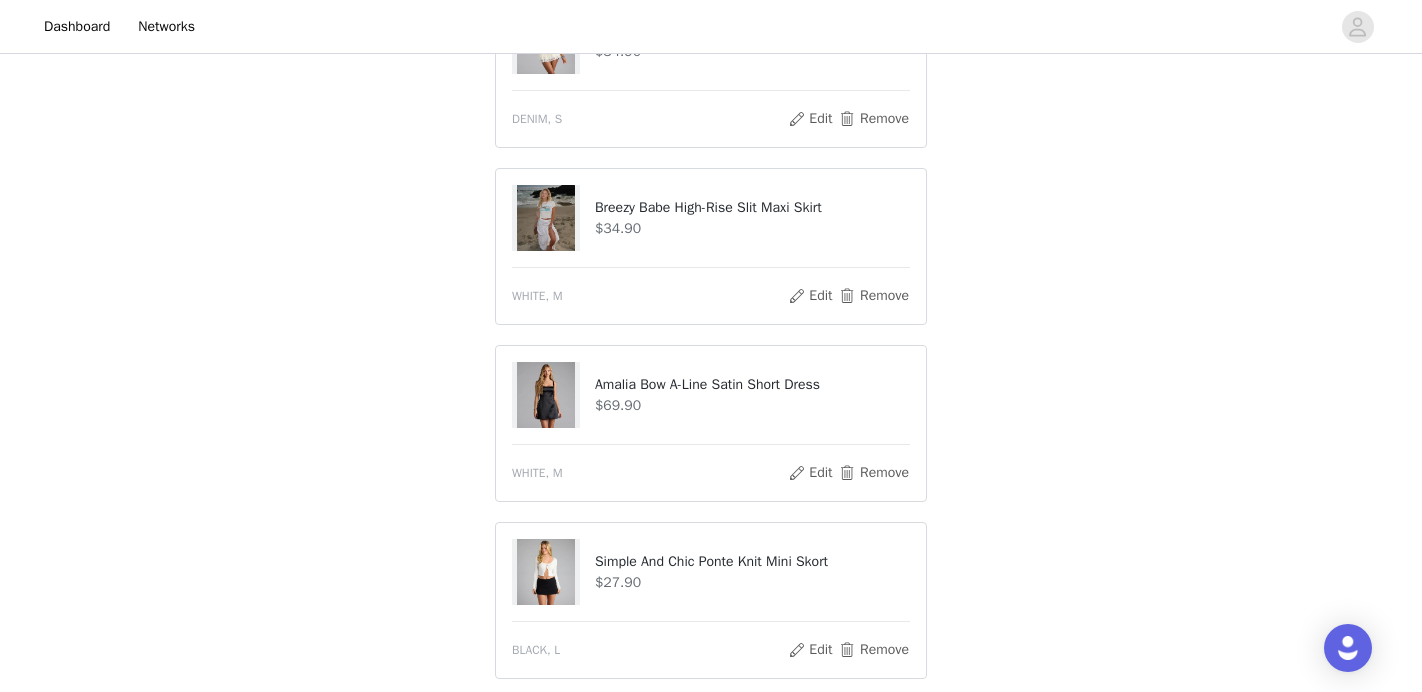 scroll, scrollTop: 1103, scrollLeft: 0, axis: vertical 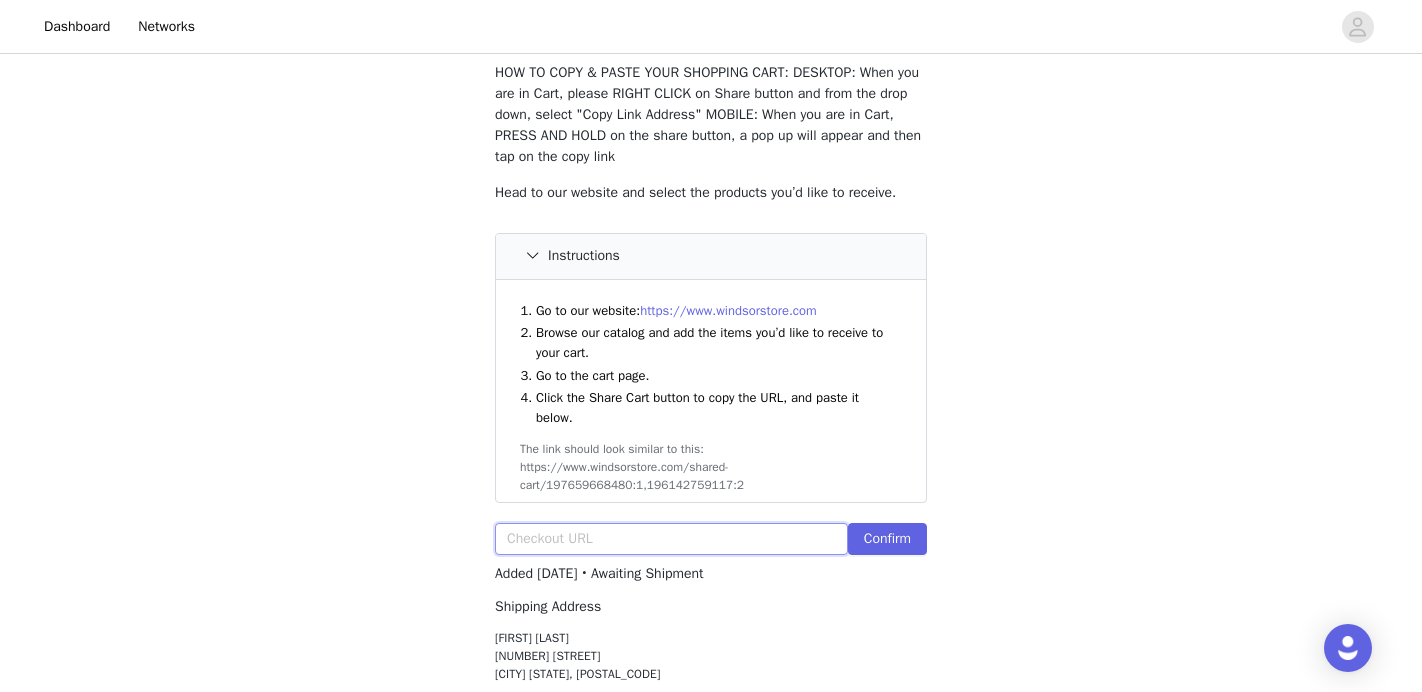 paste on "https://www.windsorstore.com/cart/43170759409715:1,42902640263219:1,42732150652979:1,42822305022003:1,43244124766259:1" 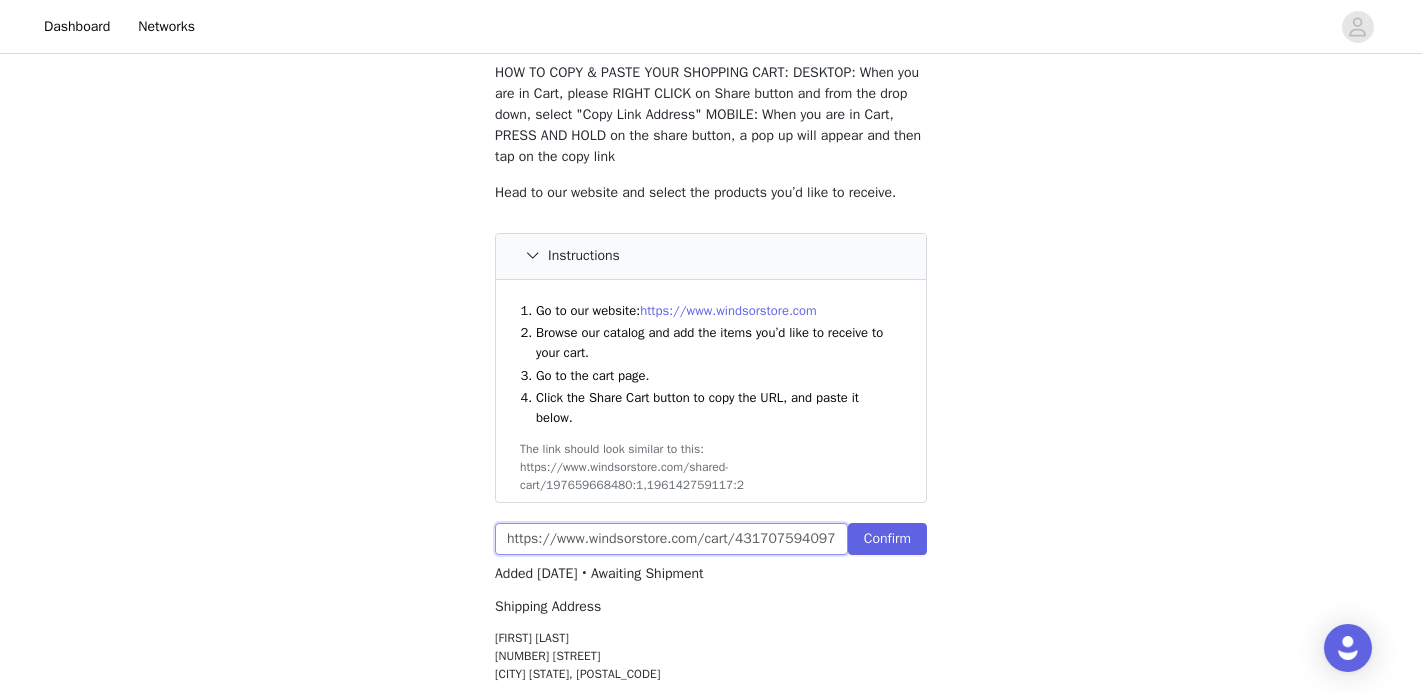 scroll, scrollTop: 0, scrollLeft: 590, axis: horizontal 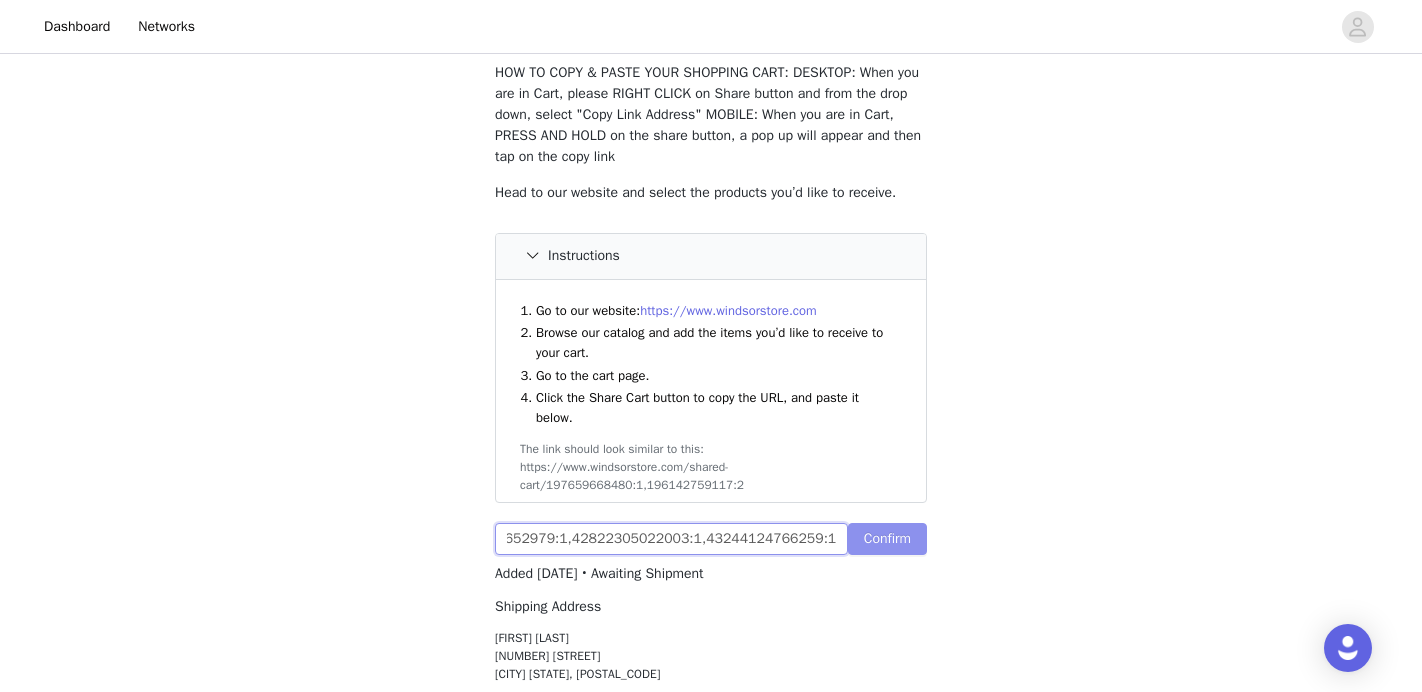 type on "https://www.windsorstore.com/cart/43170759409715:1,42902640263219:1,42732150652979:1,42822305022003:1,43244124766259:1" 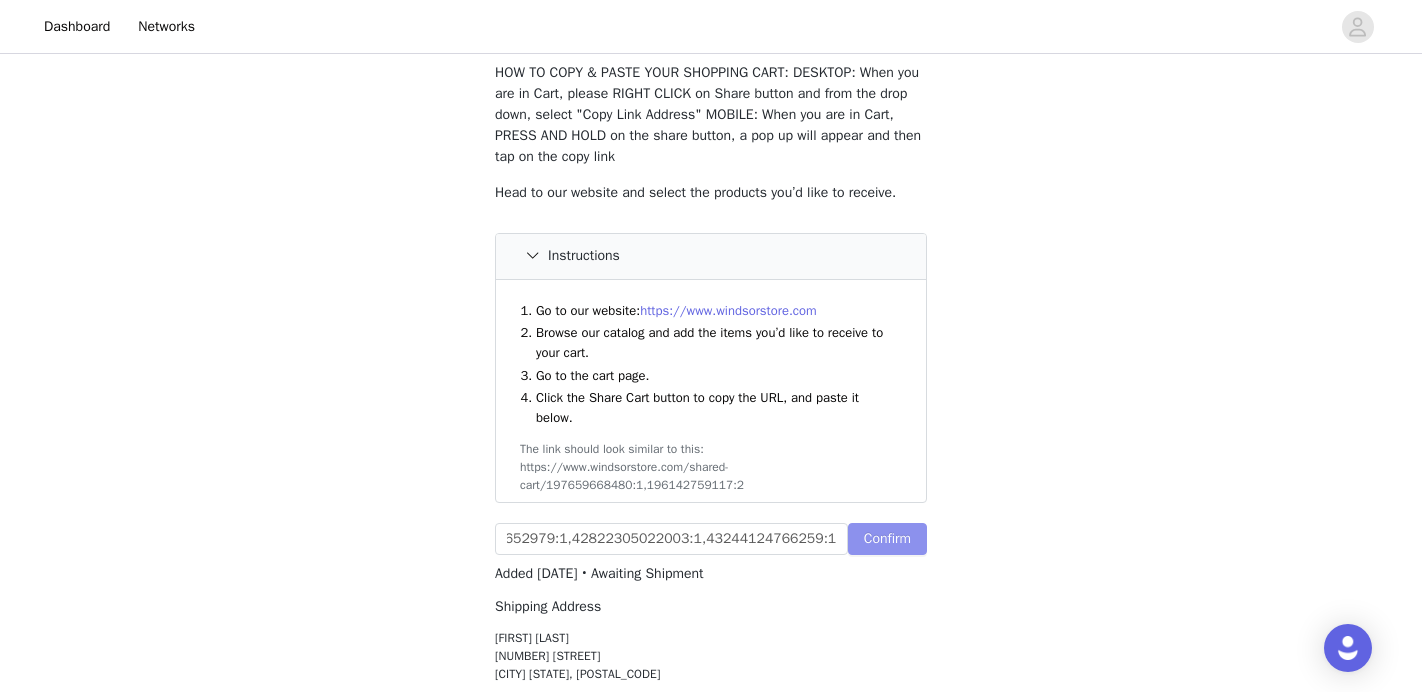 click on "Confirm" at bounding box center (887, 539) 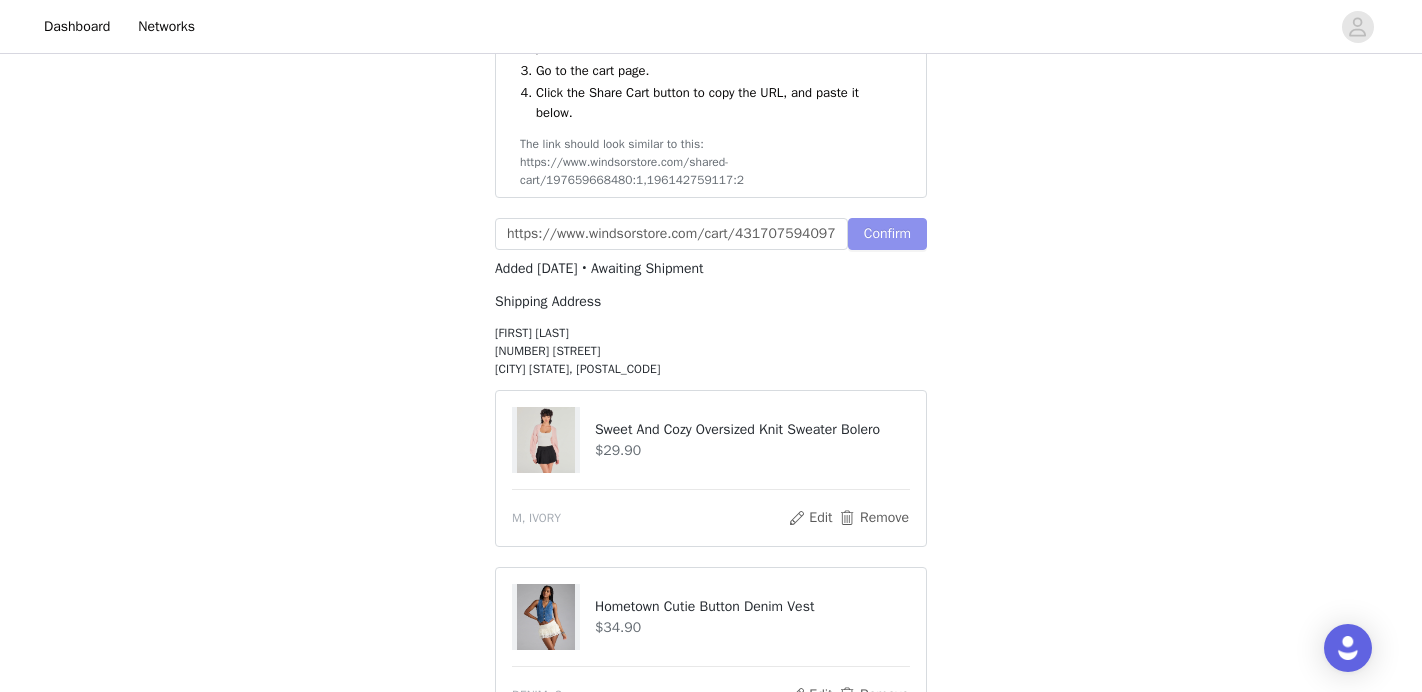 scroll, scrollTop: 136, scrollLeft: 0, axis: vertical 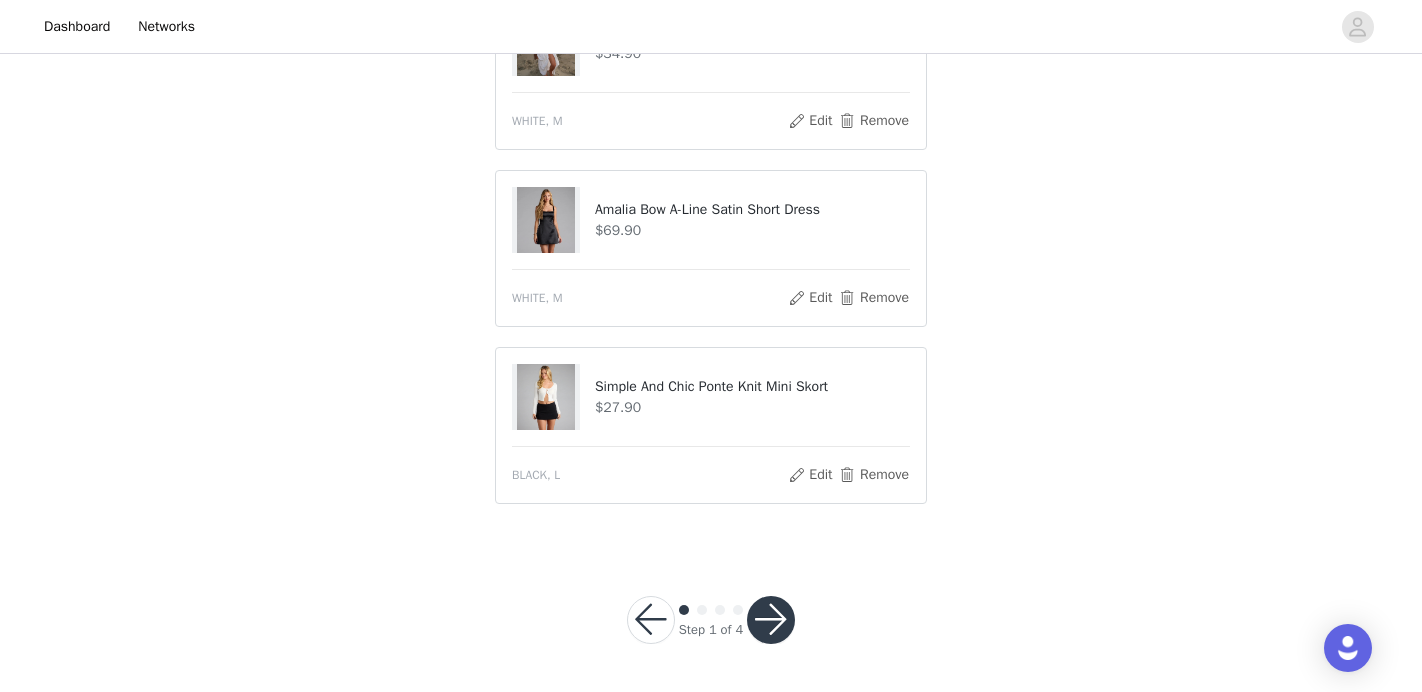 click at bounding box center [771, 620] 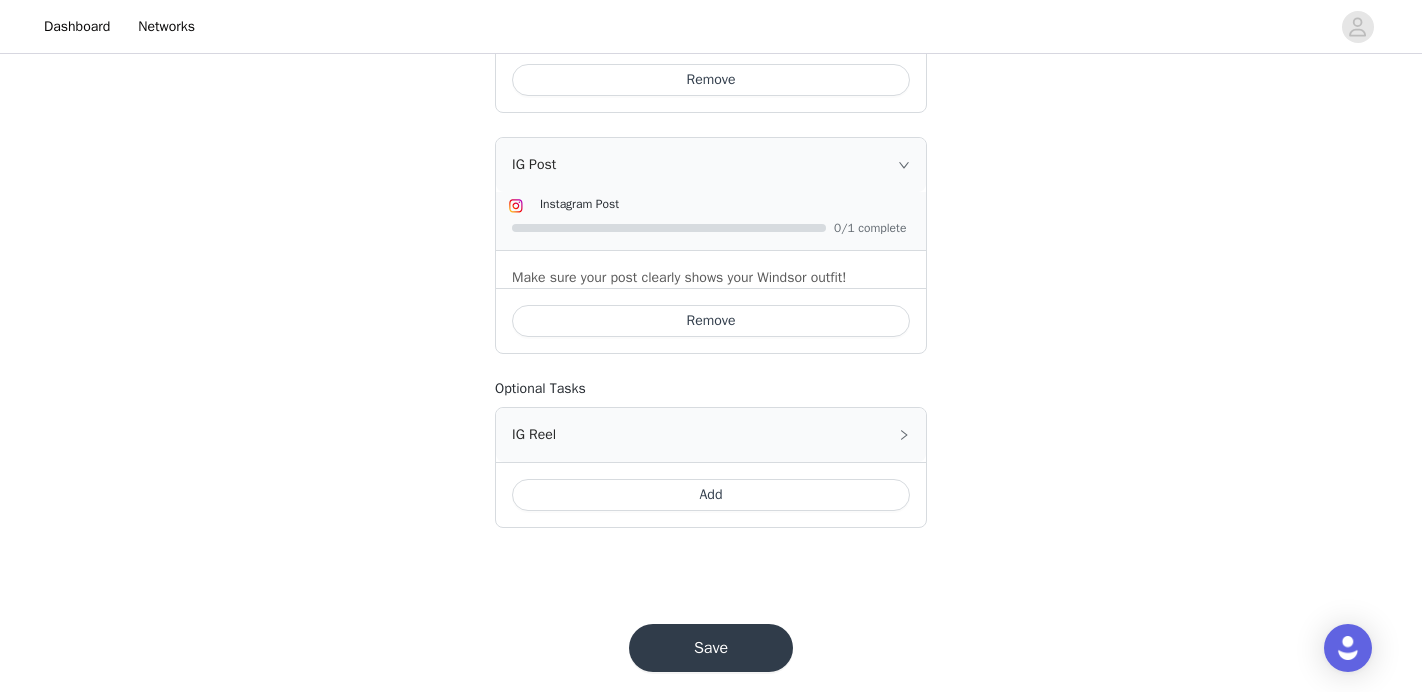 scroll, scrollTop: 947, scrollLeft: 0, axis: vertical 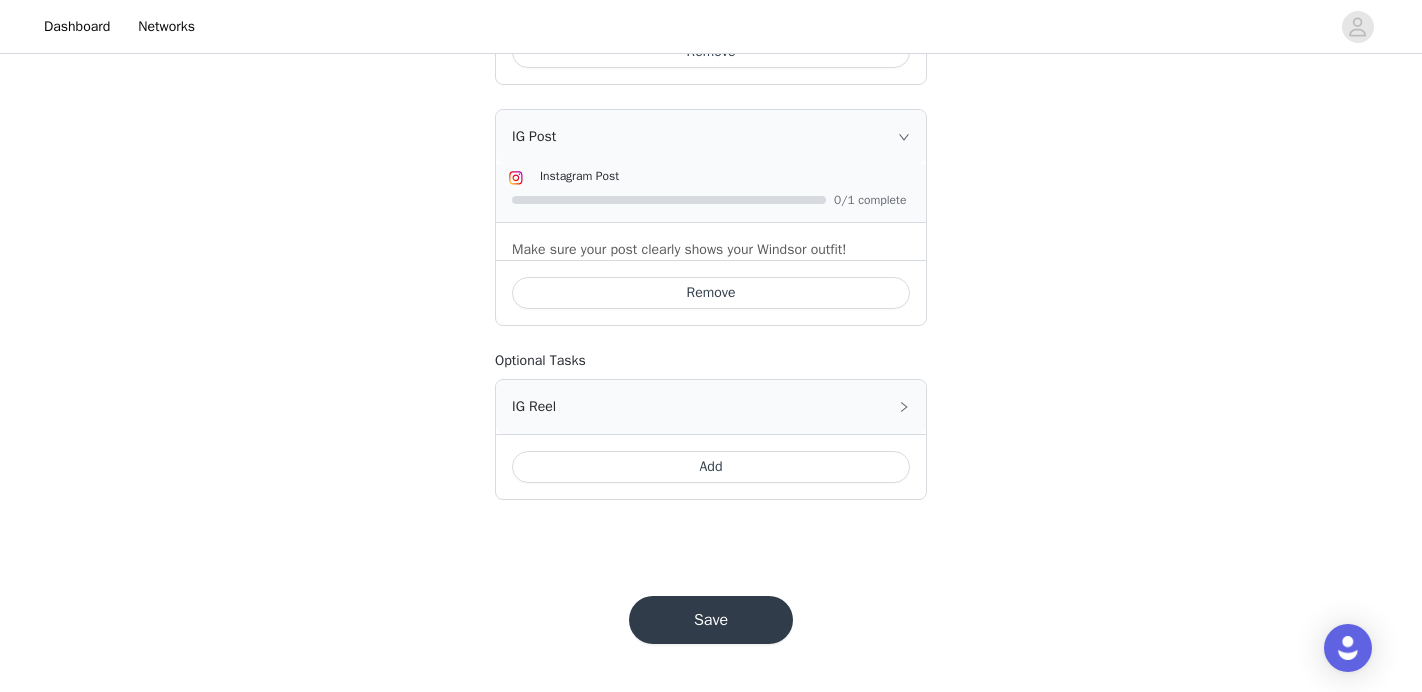 click on "Save" at bounding box center [711, 620] 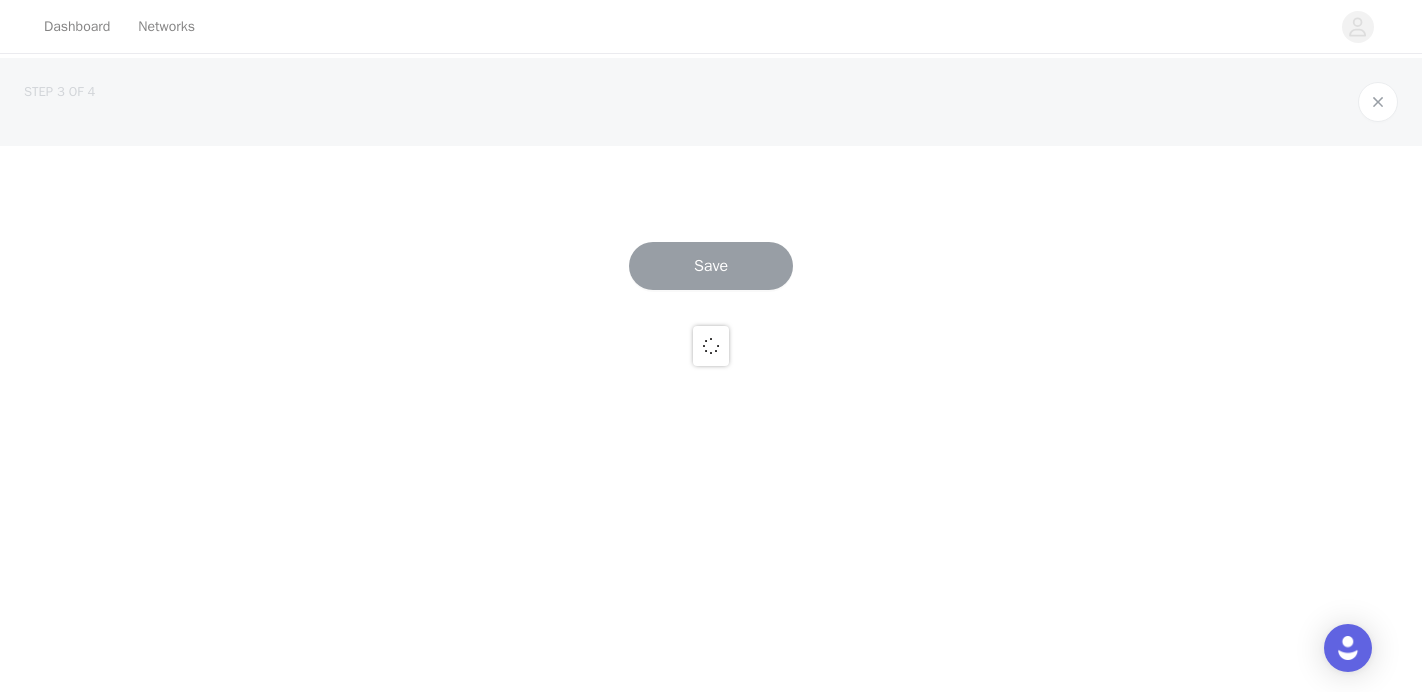 scroll, scrollTop: 0, scrollLeft: 0, axis: both 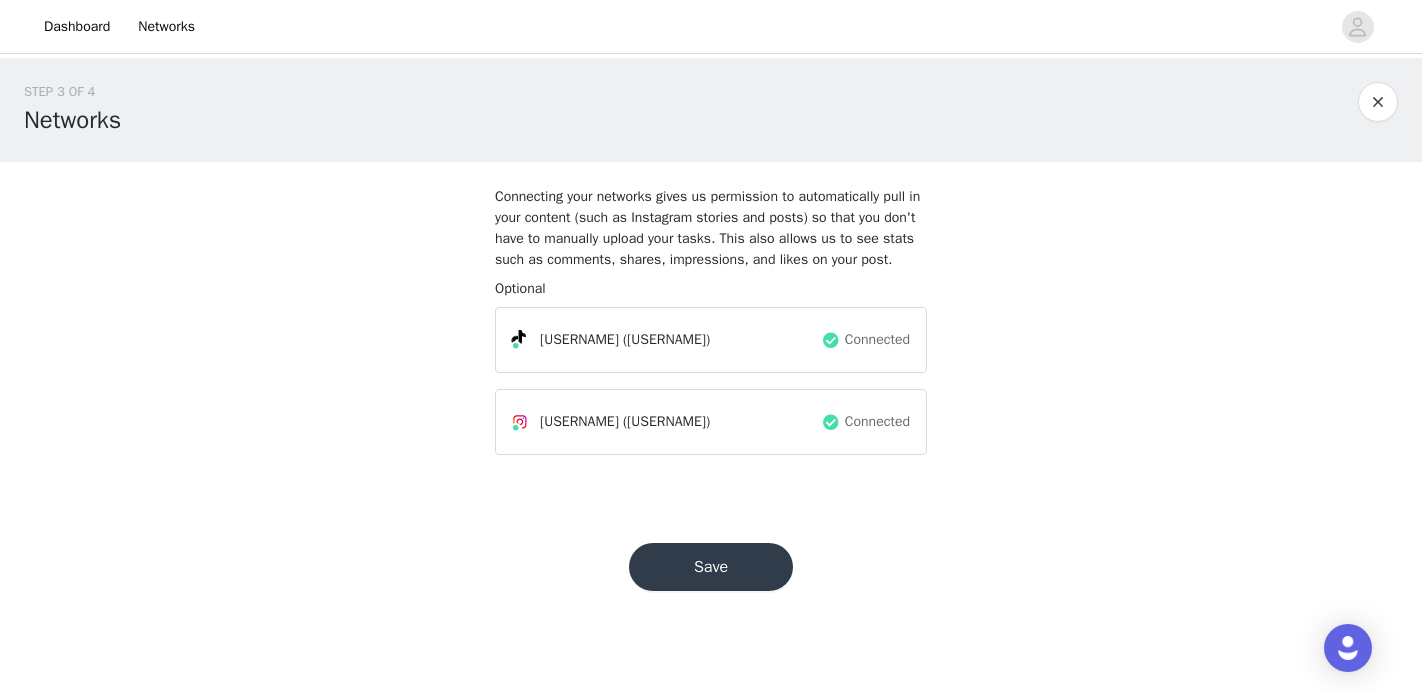 click on "Save" at bounding box center [711, 567] 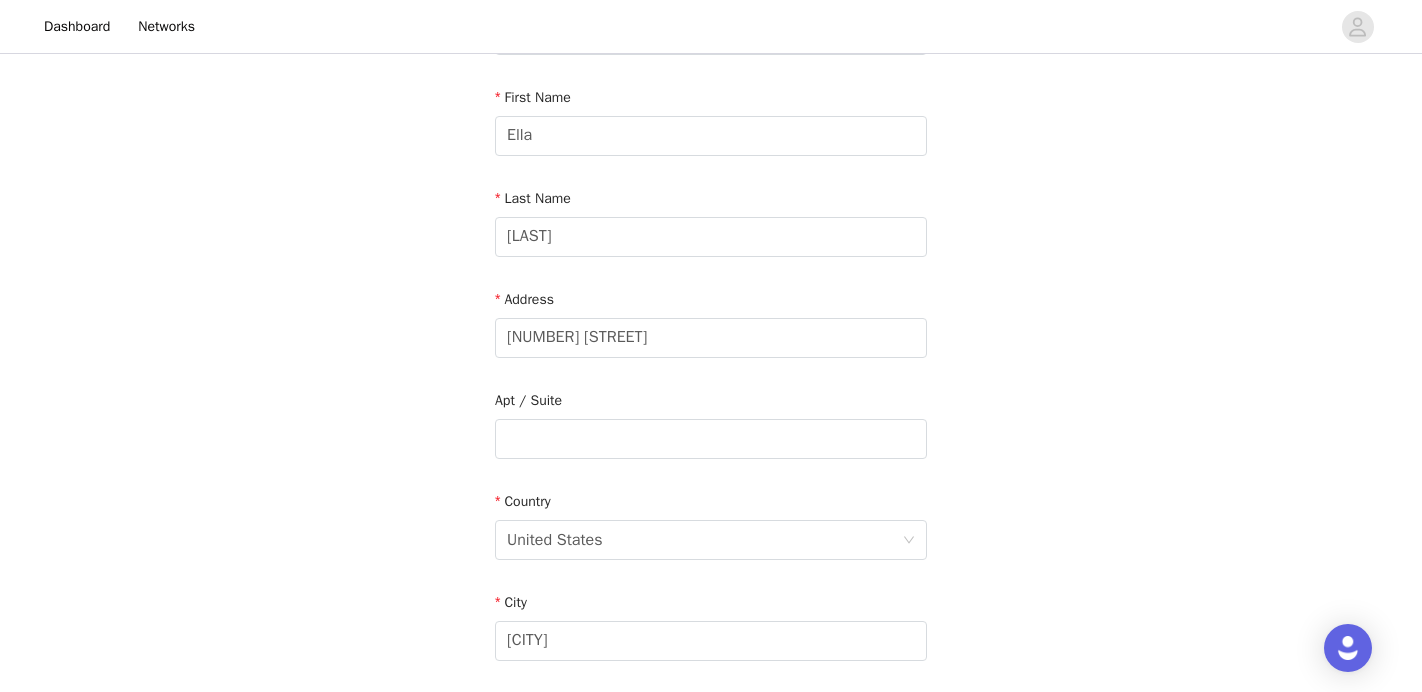 scroll, scrollTop: 671, scrollLeft: 0, axis: vertical 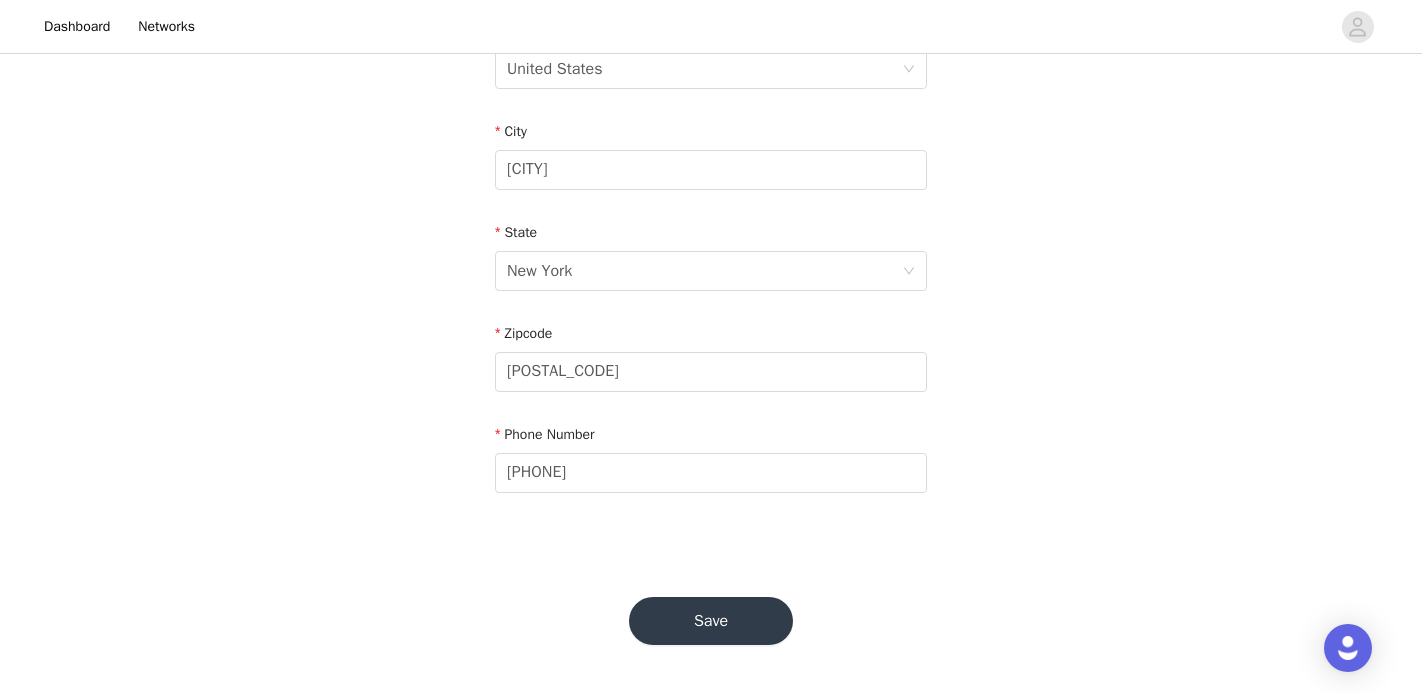 click on "Save" at bounding box center (711, 621) 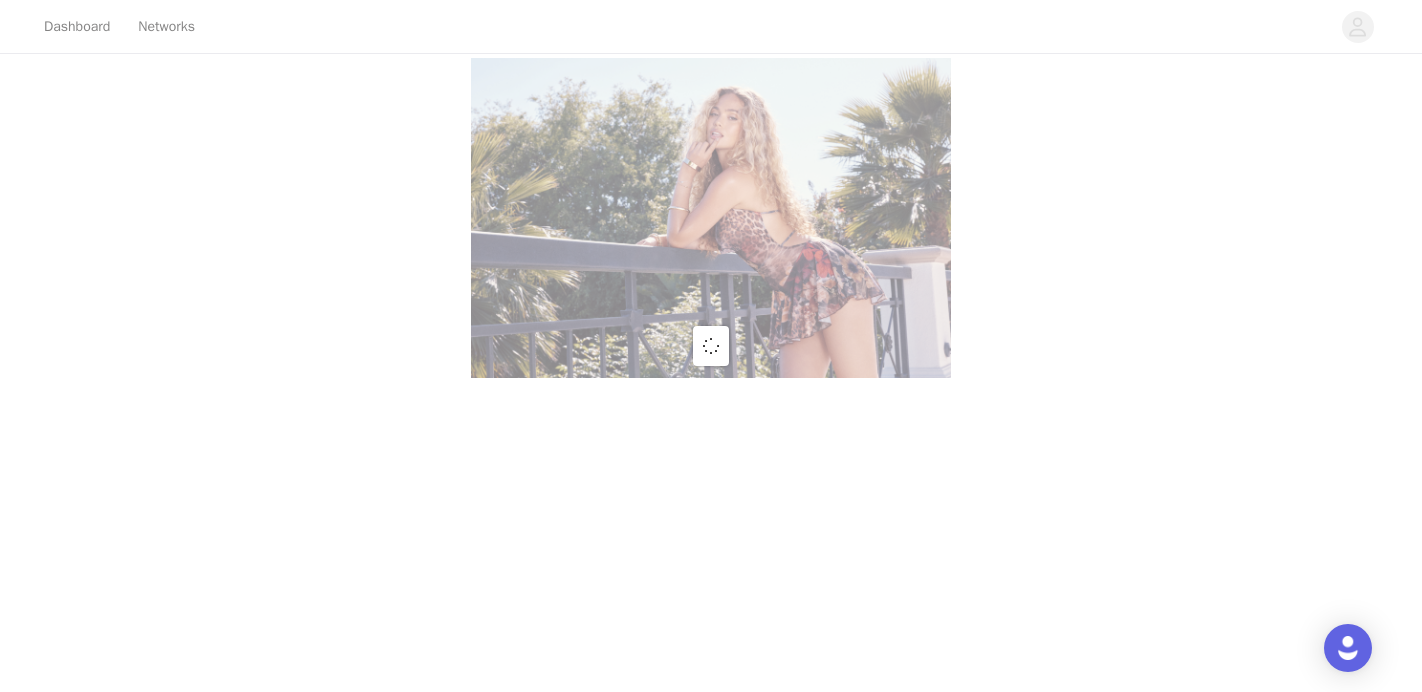 click at bounding box center (711, 346) 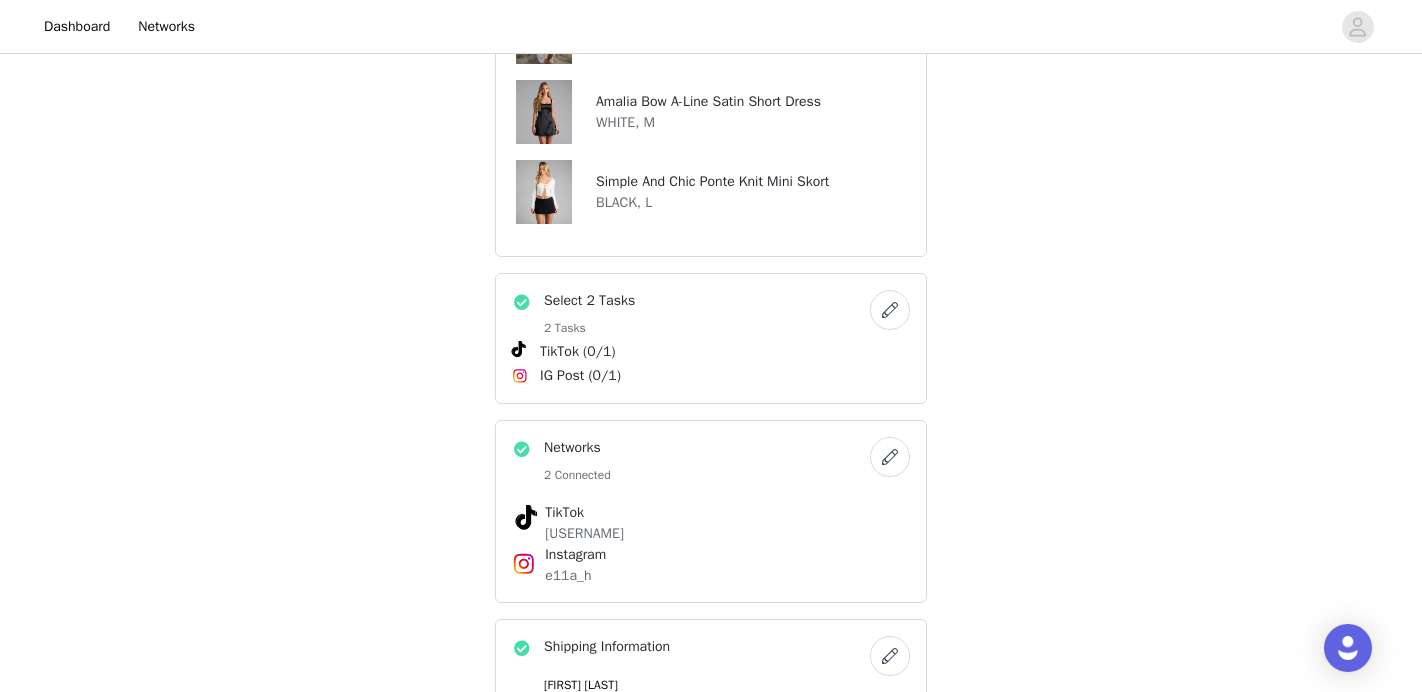 scroll, scrollTop: 719, scrollLeft: 0, axis: vertical 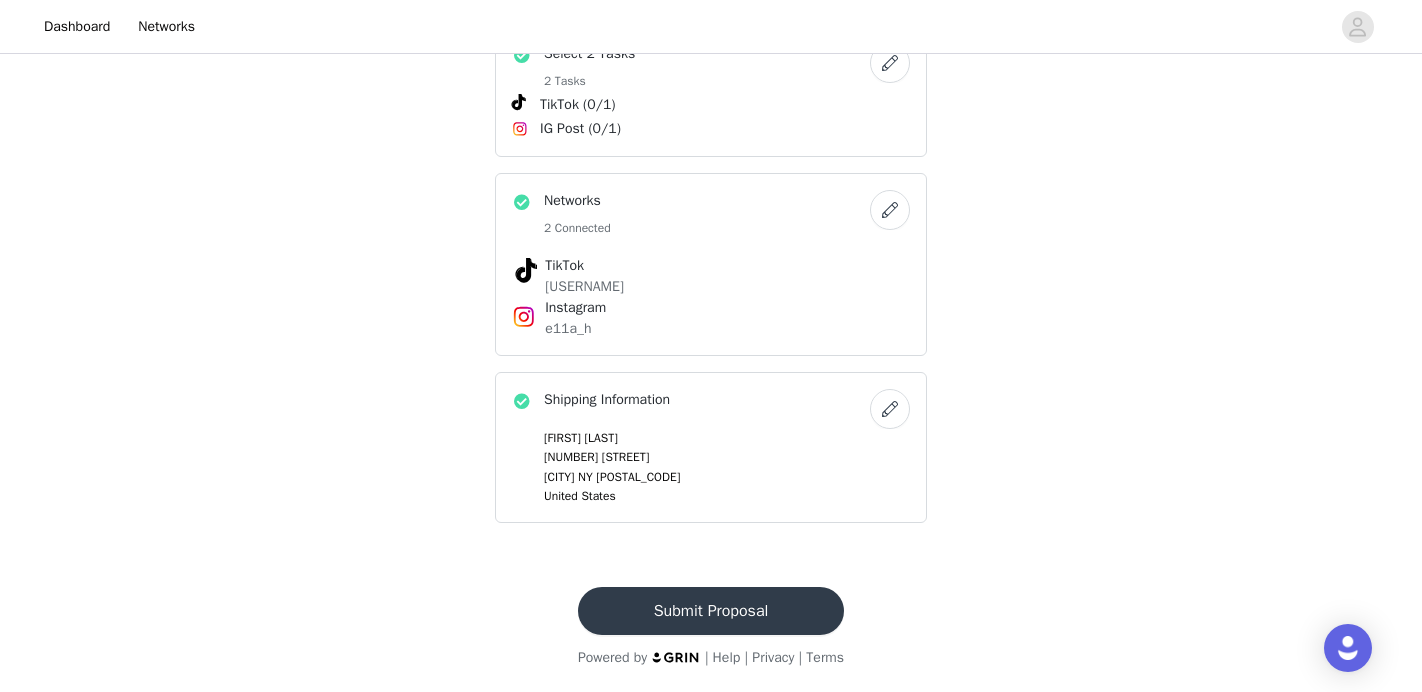 click on "Submit Proposal" at bounding box center [711, 611] 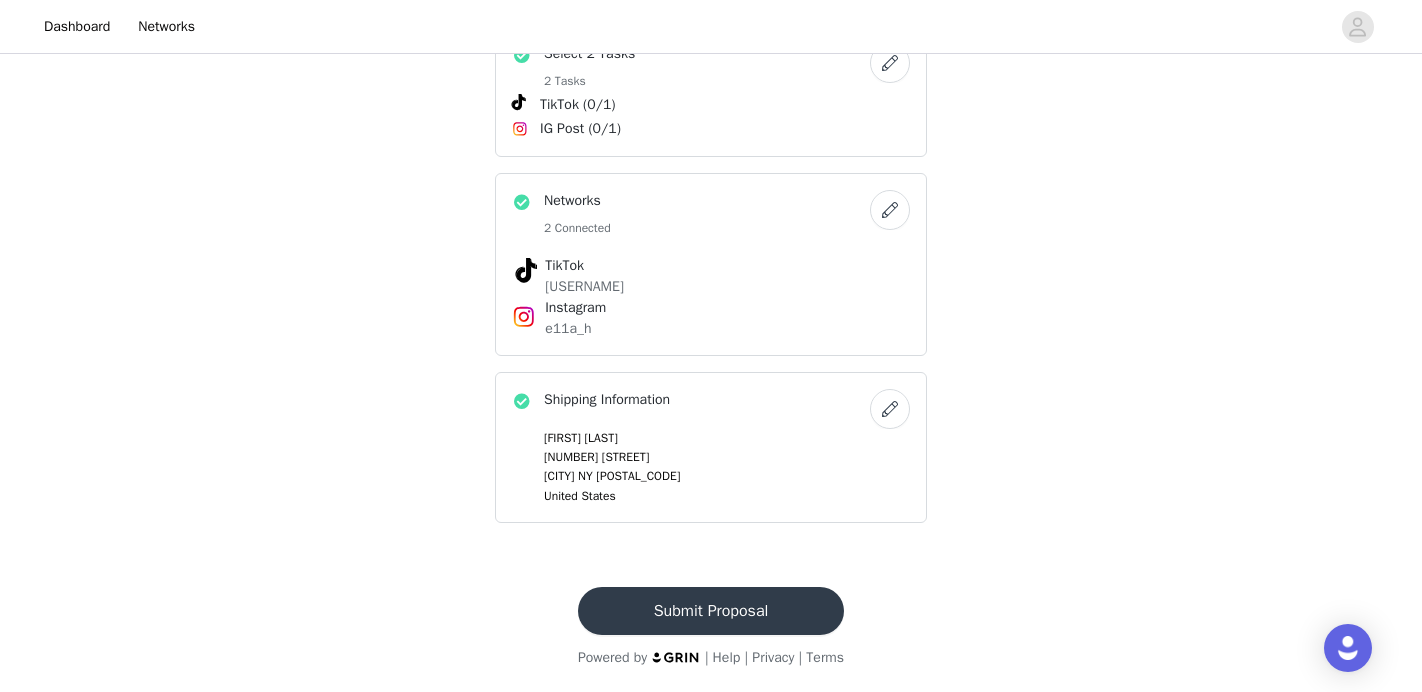 scroll, scrollTop: 0, scrollLeft: 0, axis: both 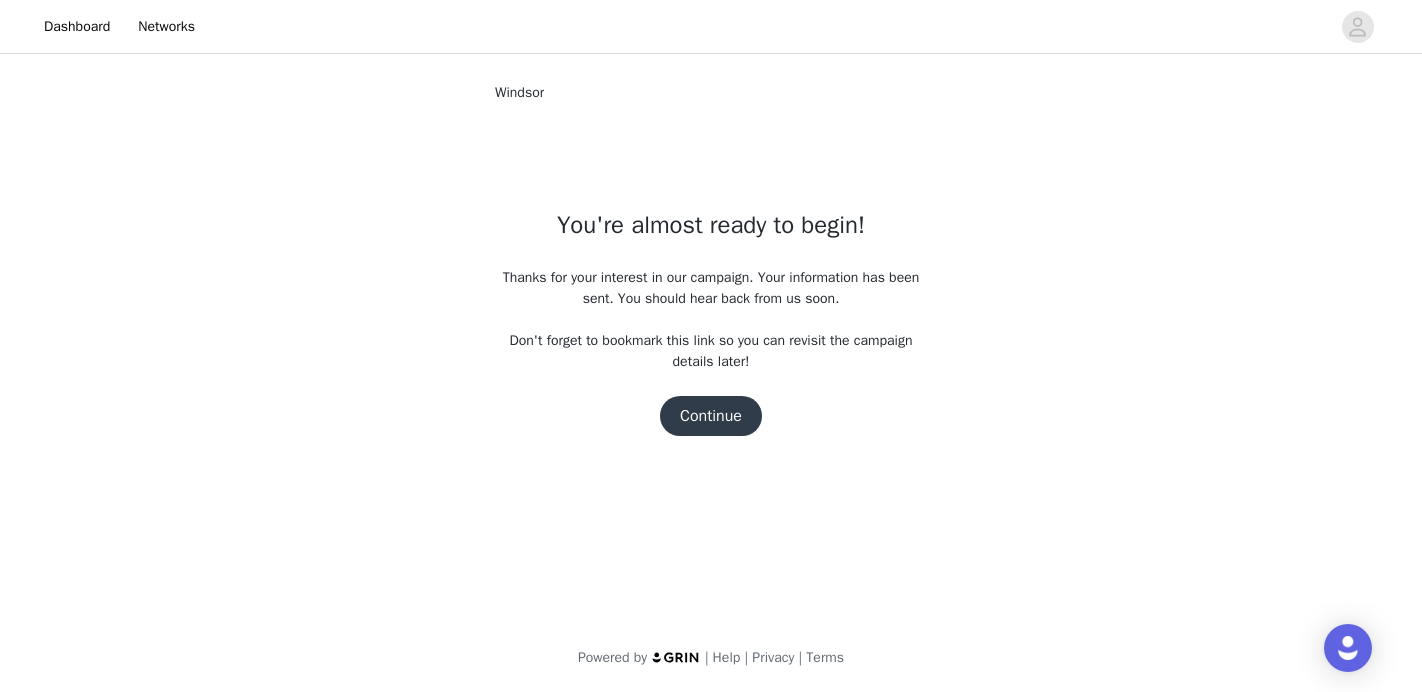 click on "Continue" at bounding box center [711, 416] 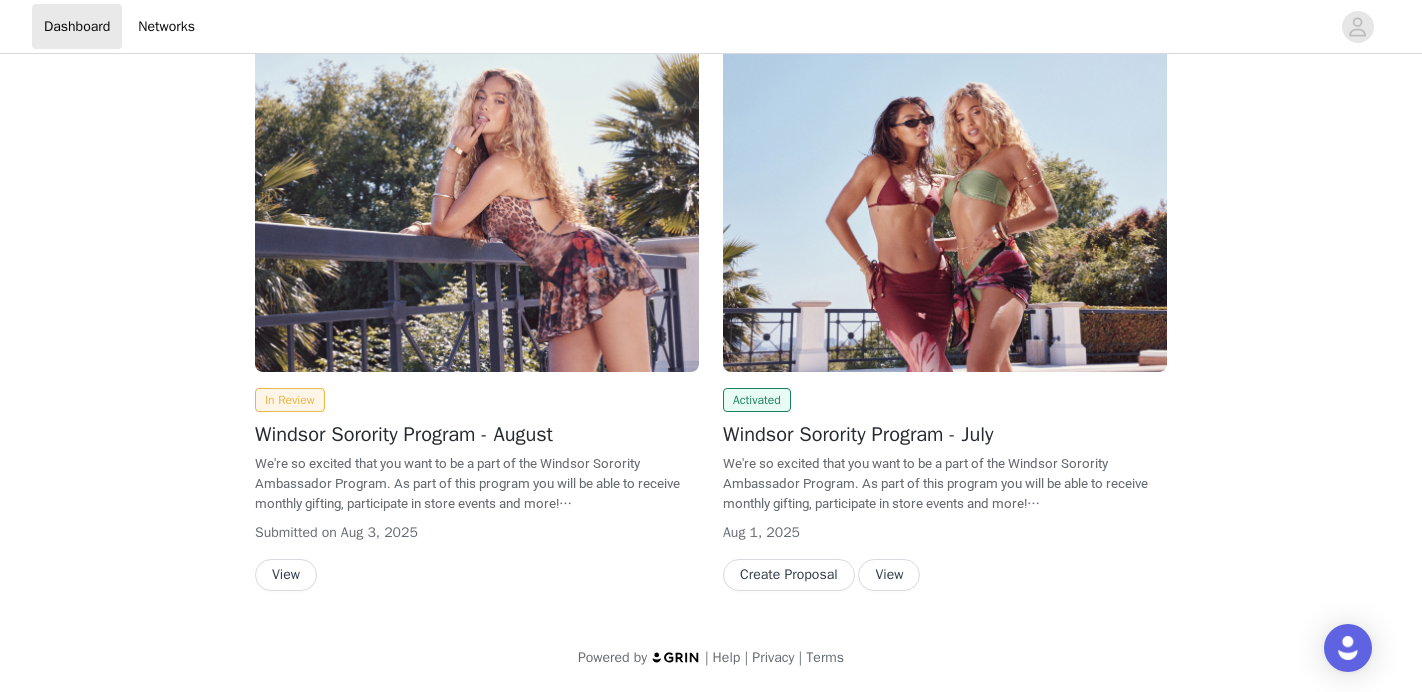 scroll, scrollTop: 0, scrollLeft: 0, axis: both 